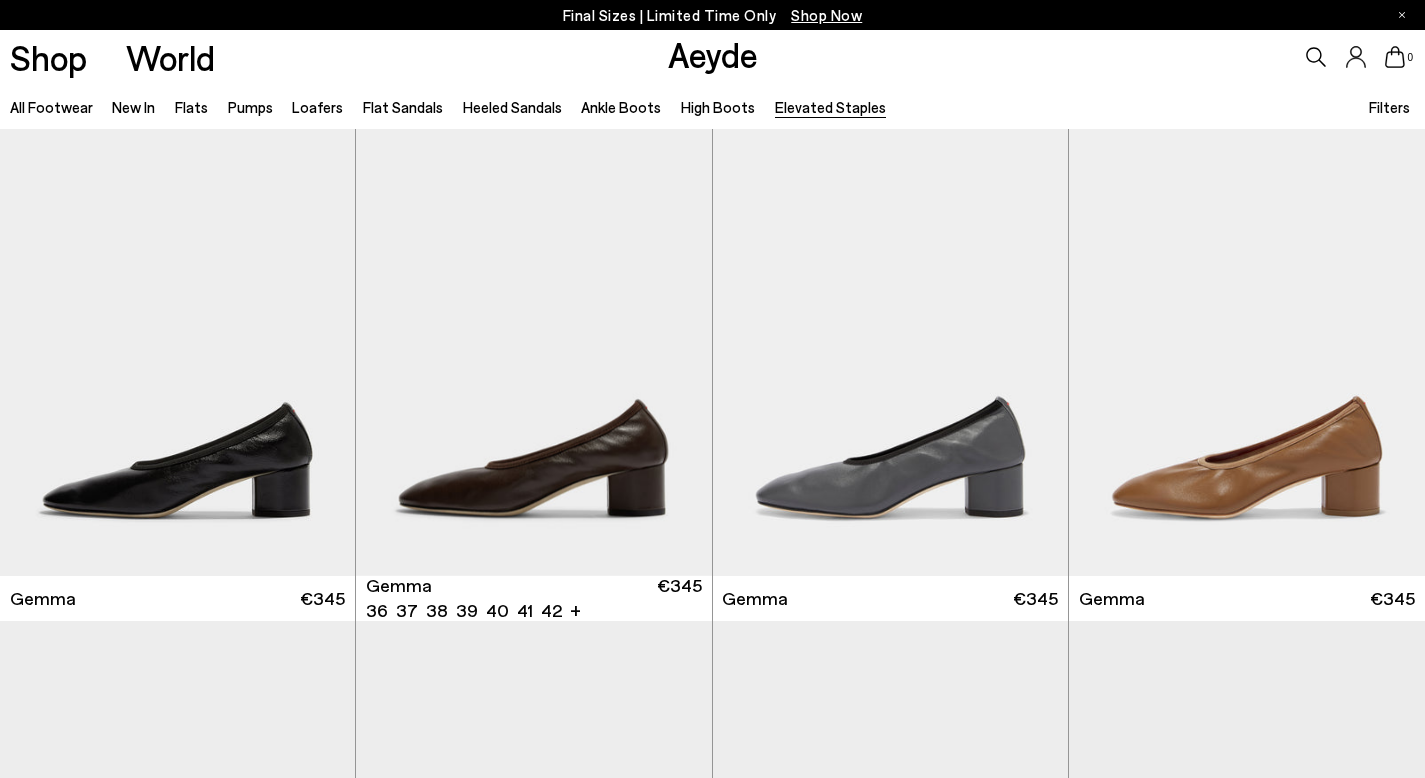 scroll, scrollTop: 0, scrollLeft: 0, axis: both 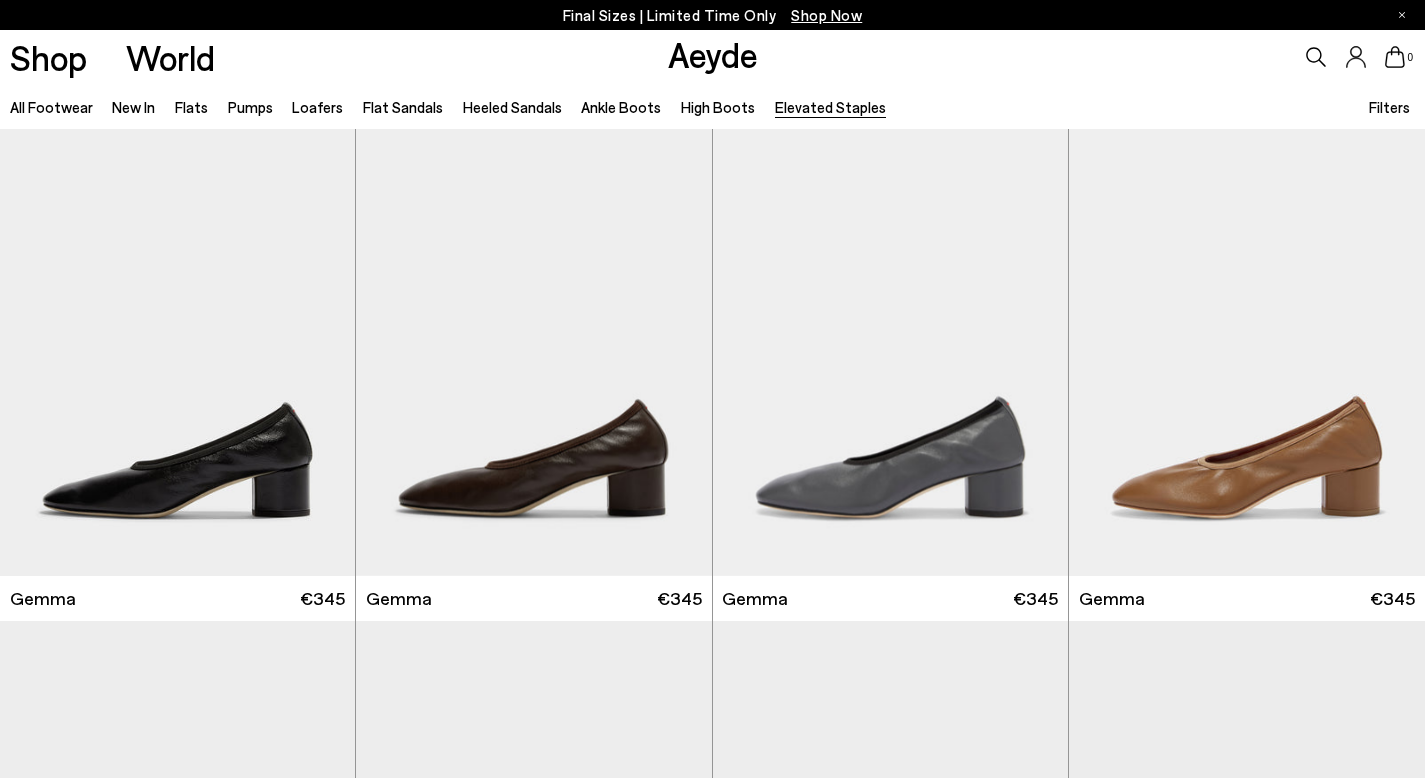 click on "0" at bounding box center [1187, 57] 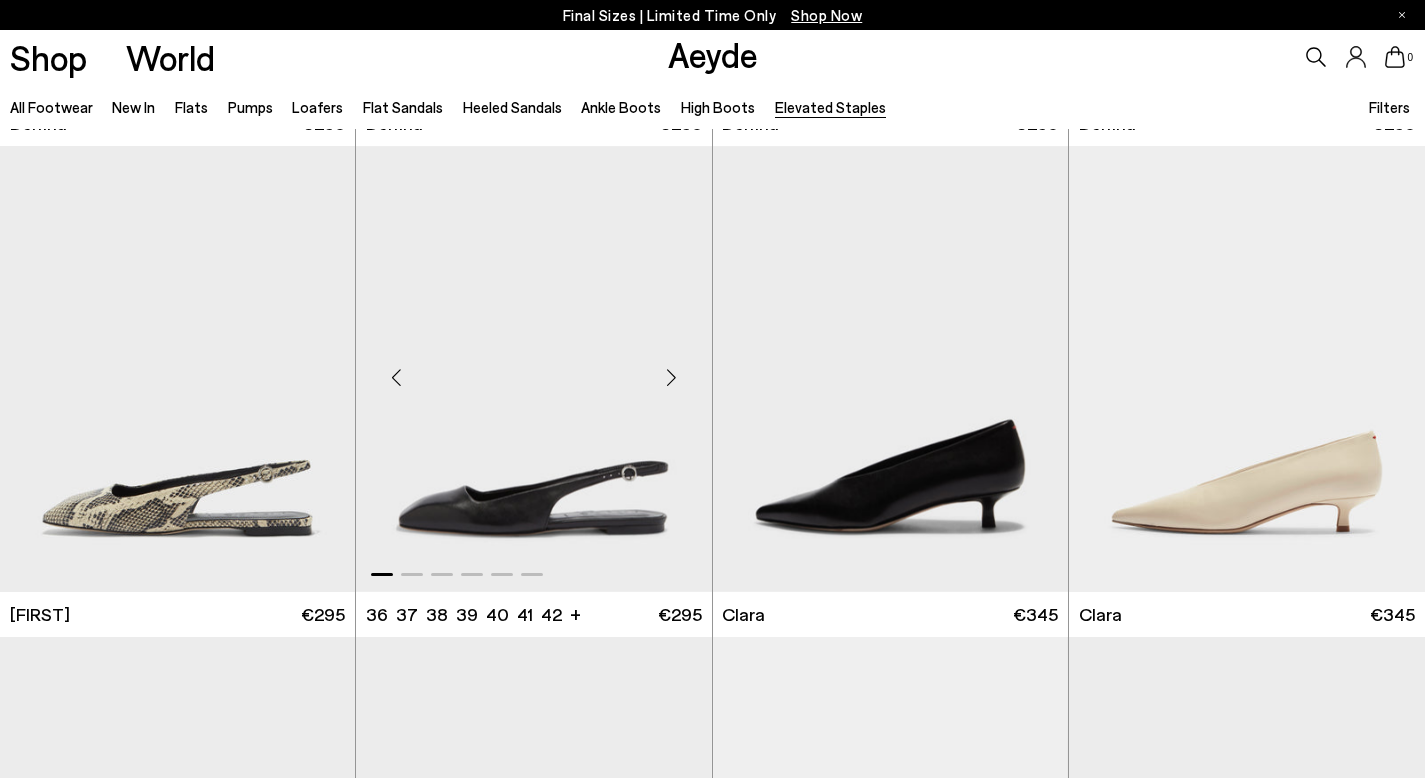 scroll, scrollTop: 2416, scrollLeft: 0, axis: vertical 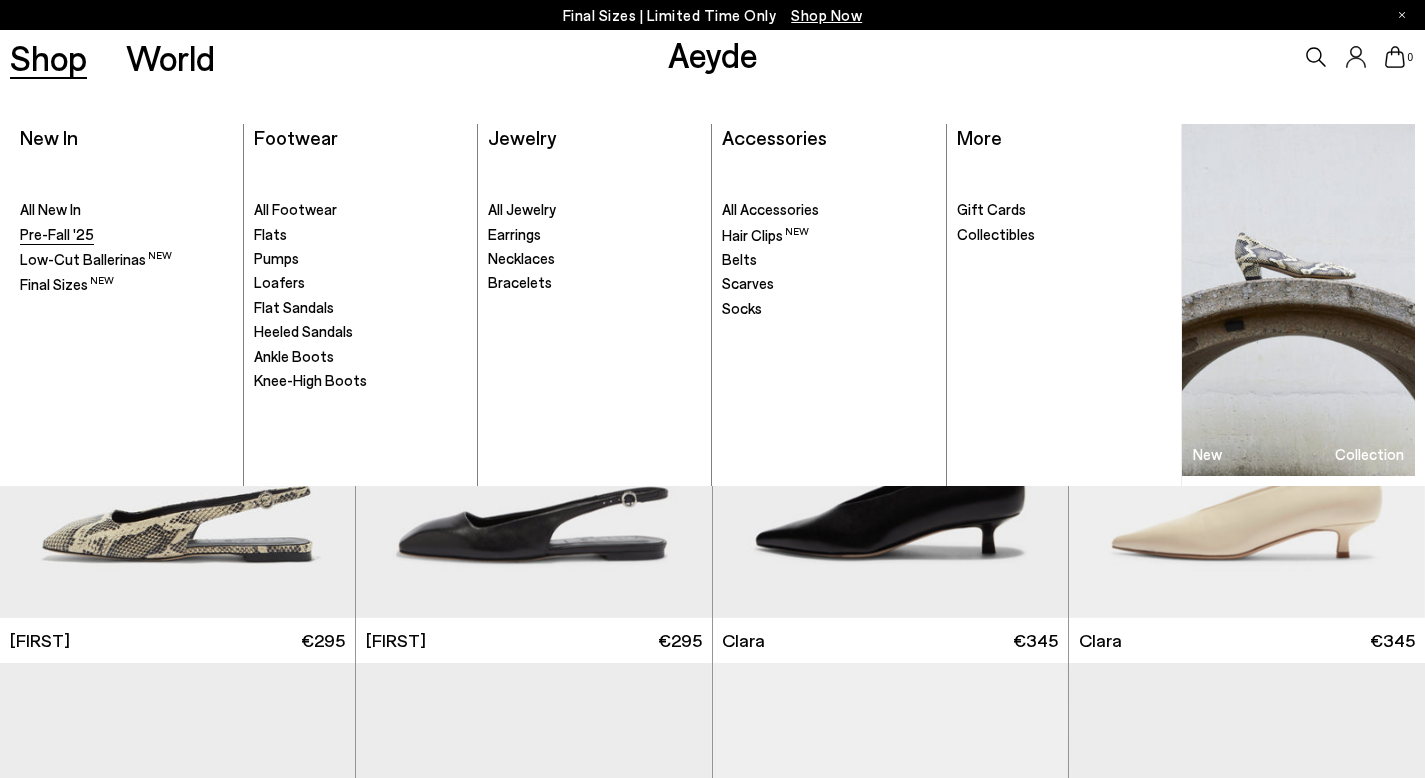 click on "Pre-Fall '25" at bounding box center [57, 234] 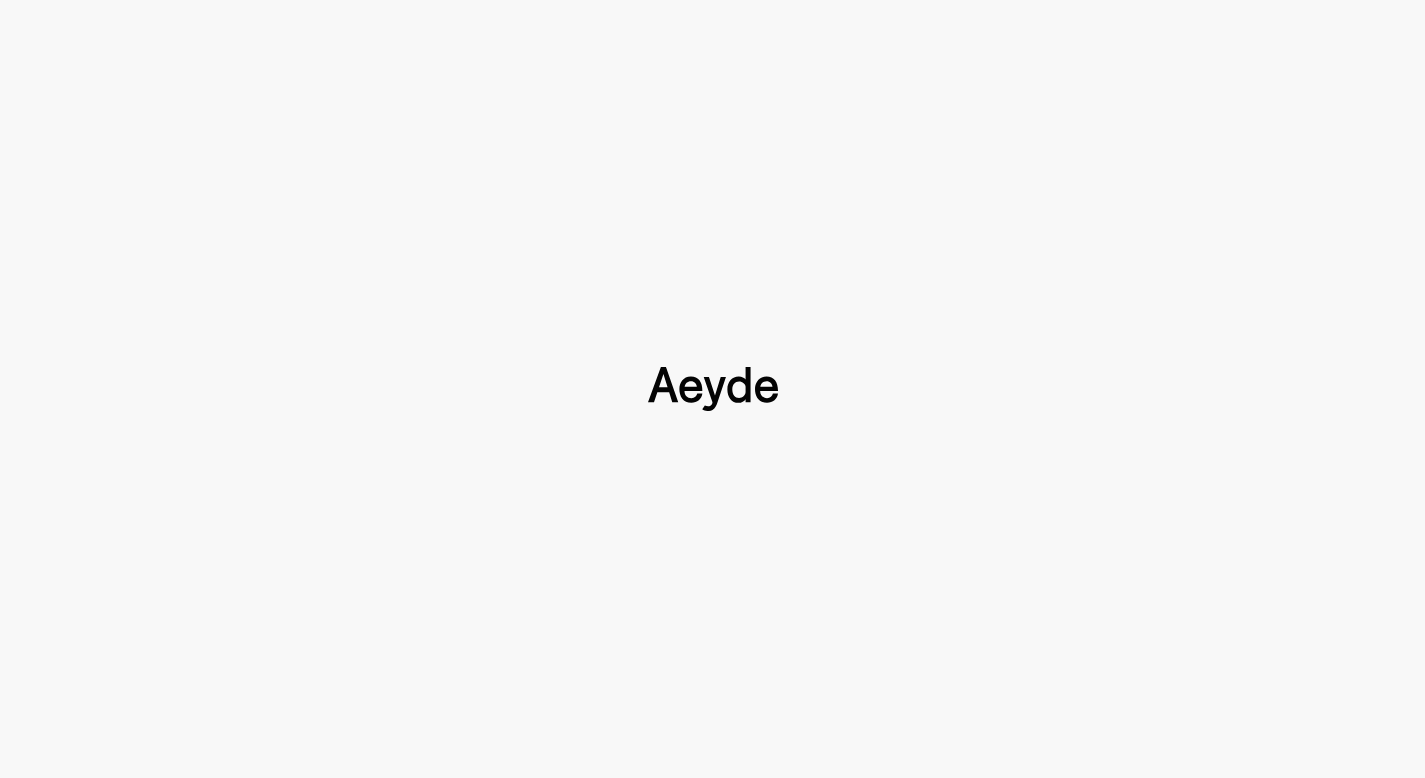 scroll, scrollTop: 0, scrollLeft: 0, axis: both 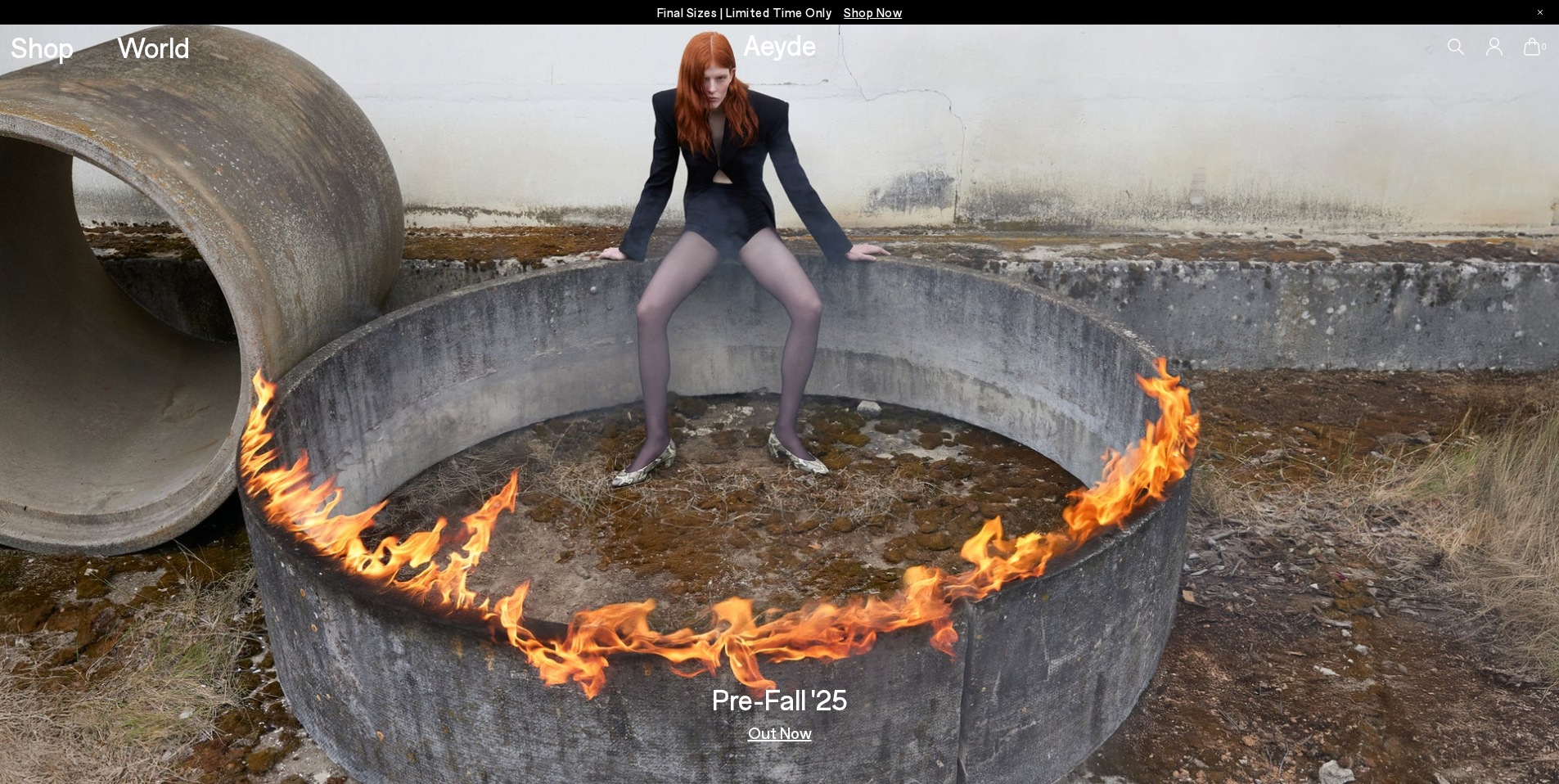 click on "0" at bounding box center (1299, 47) 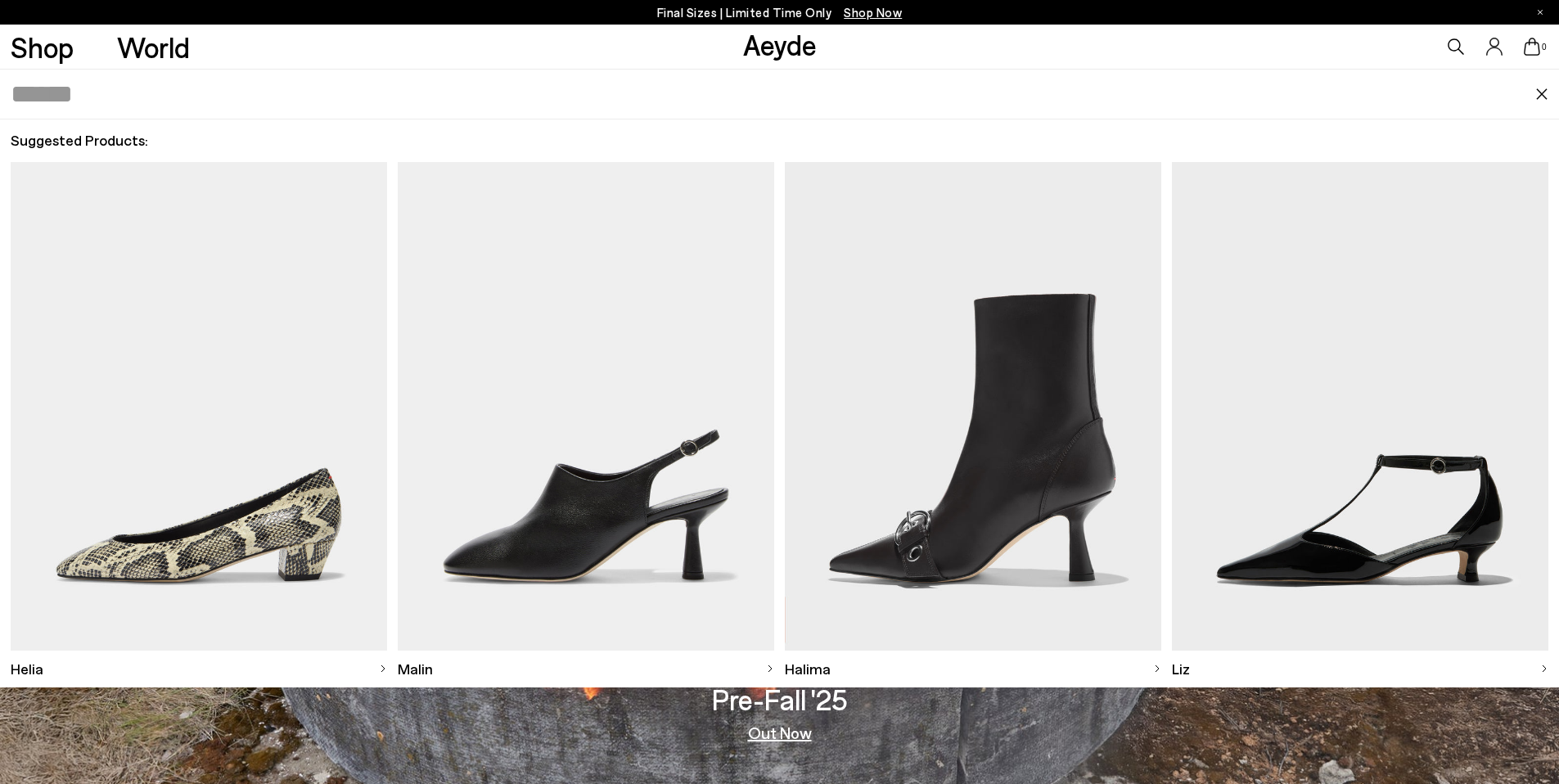 click at bounding box center [773, 94] 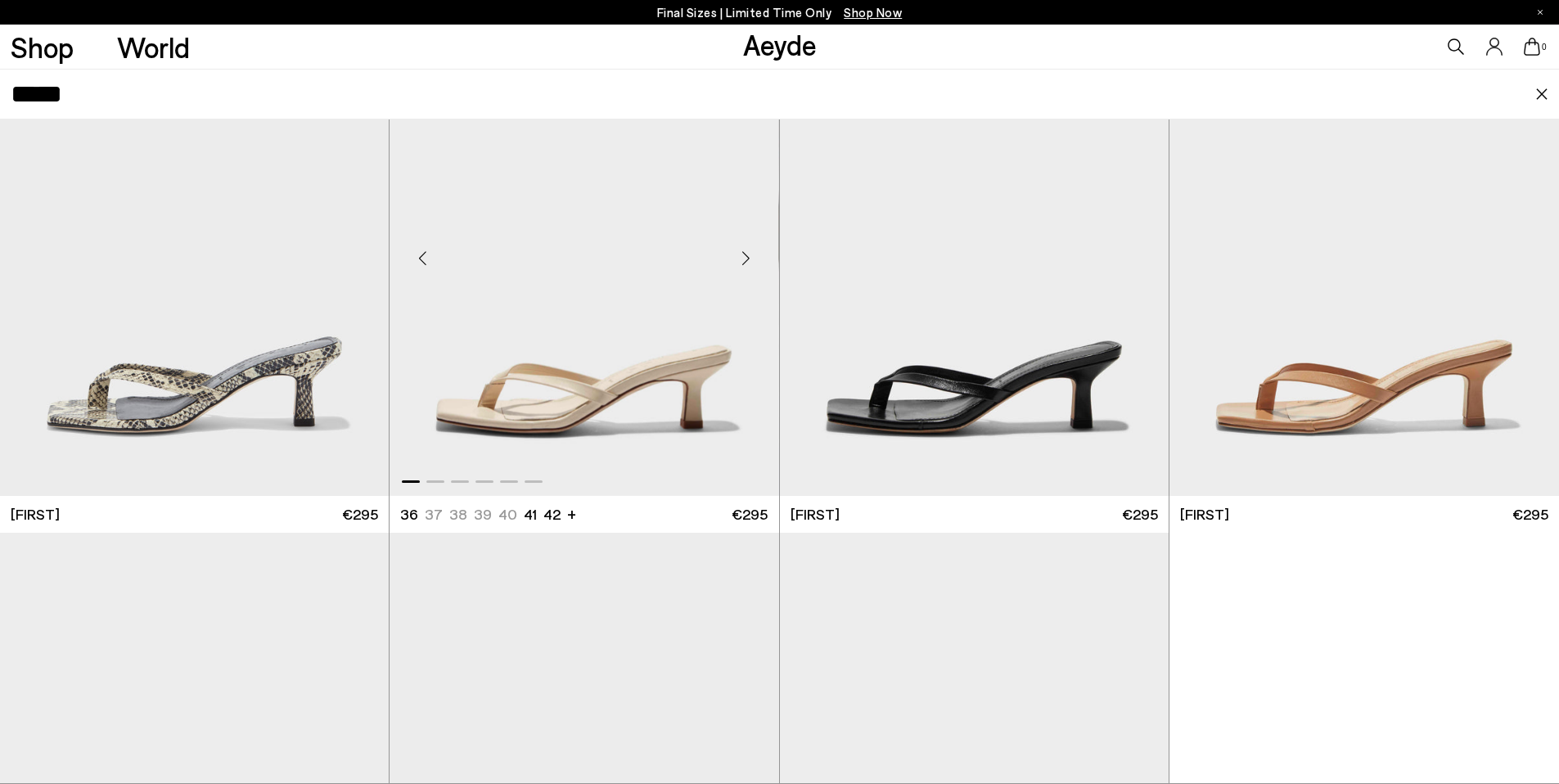 scroll, scrollTop: 457, scrollLeft: 0, axis: vertical 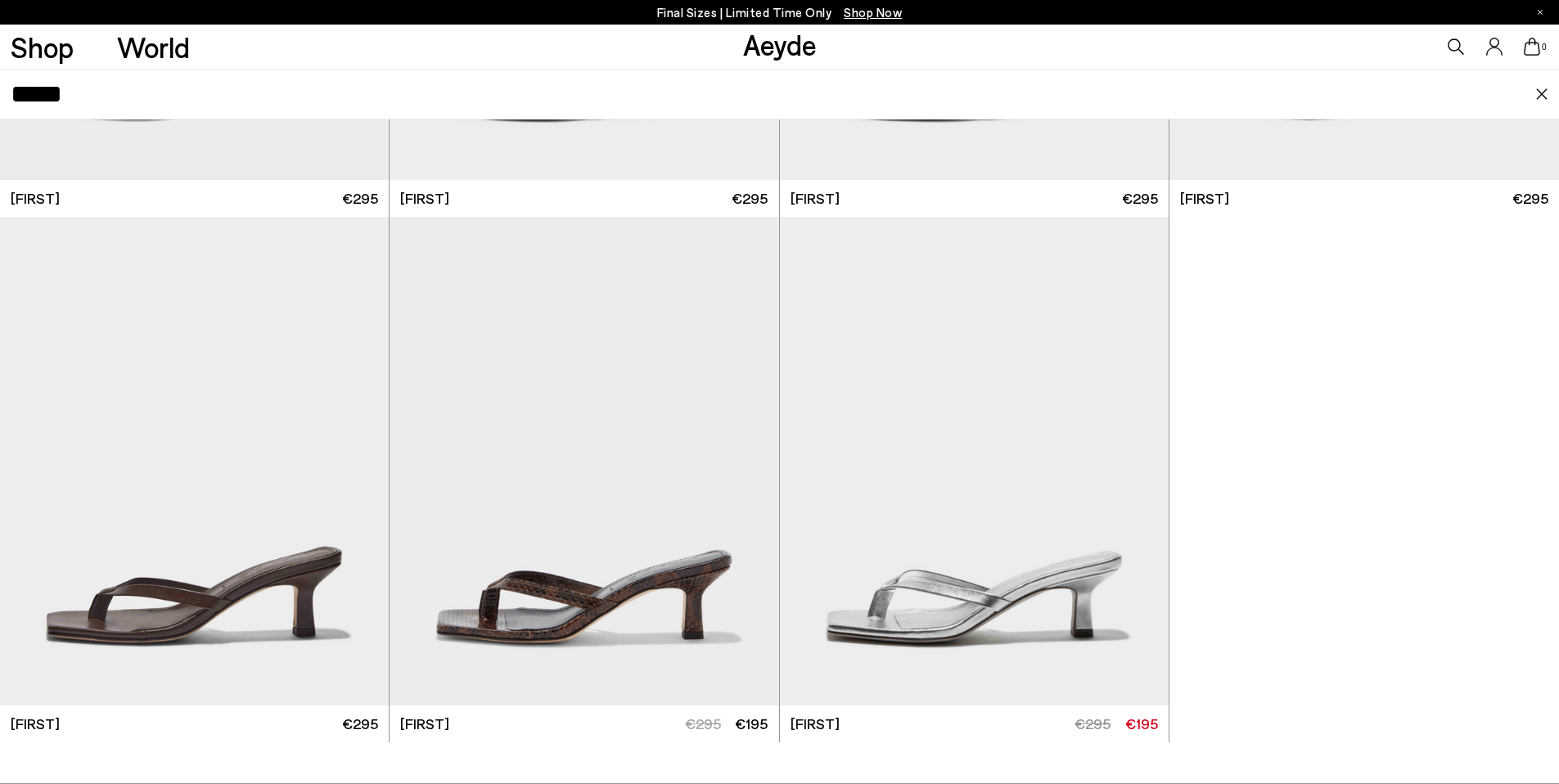 click 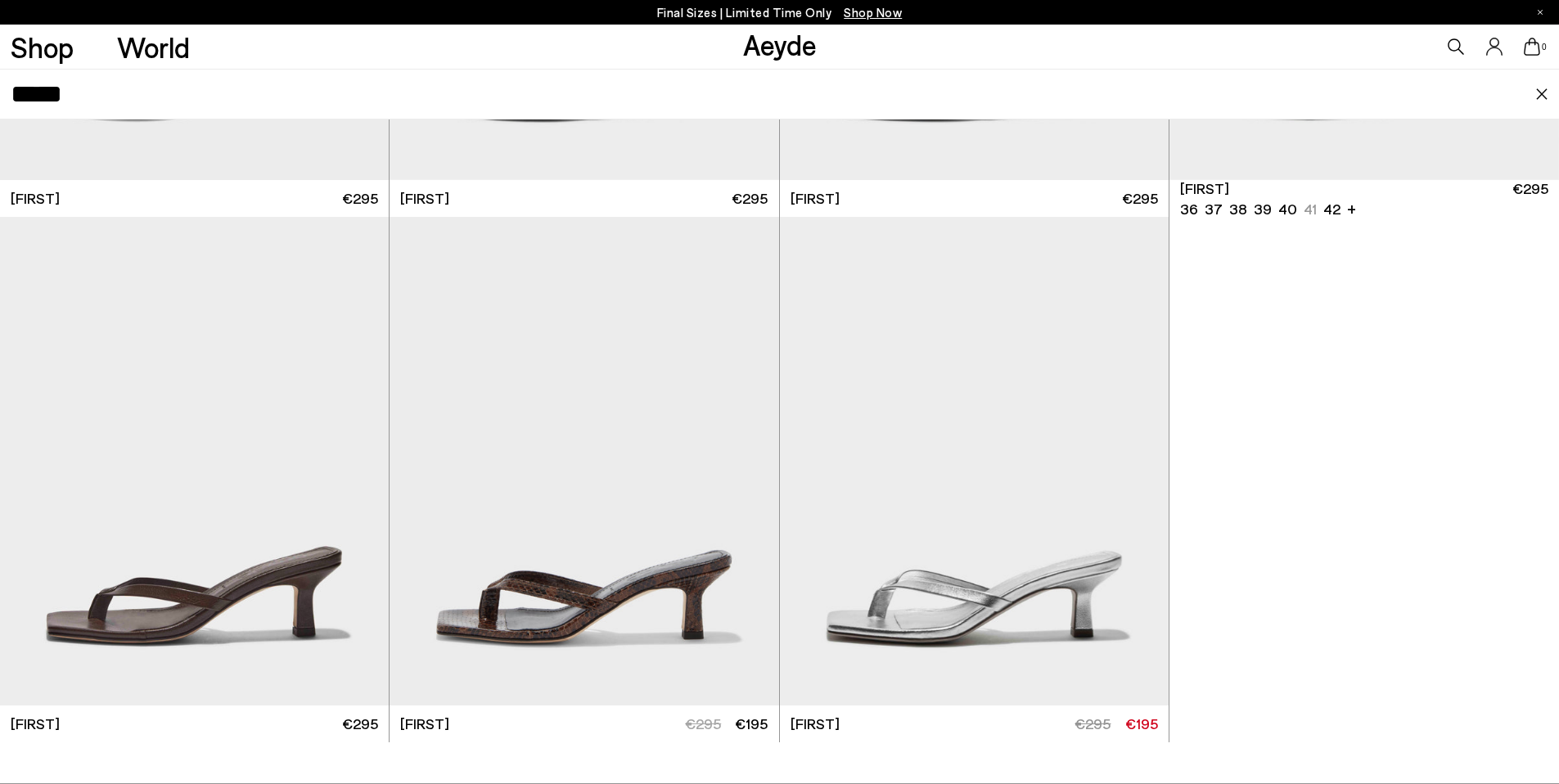 scroll, scrollTop: 0, scrollLeft: 0, axis: both 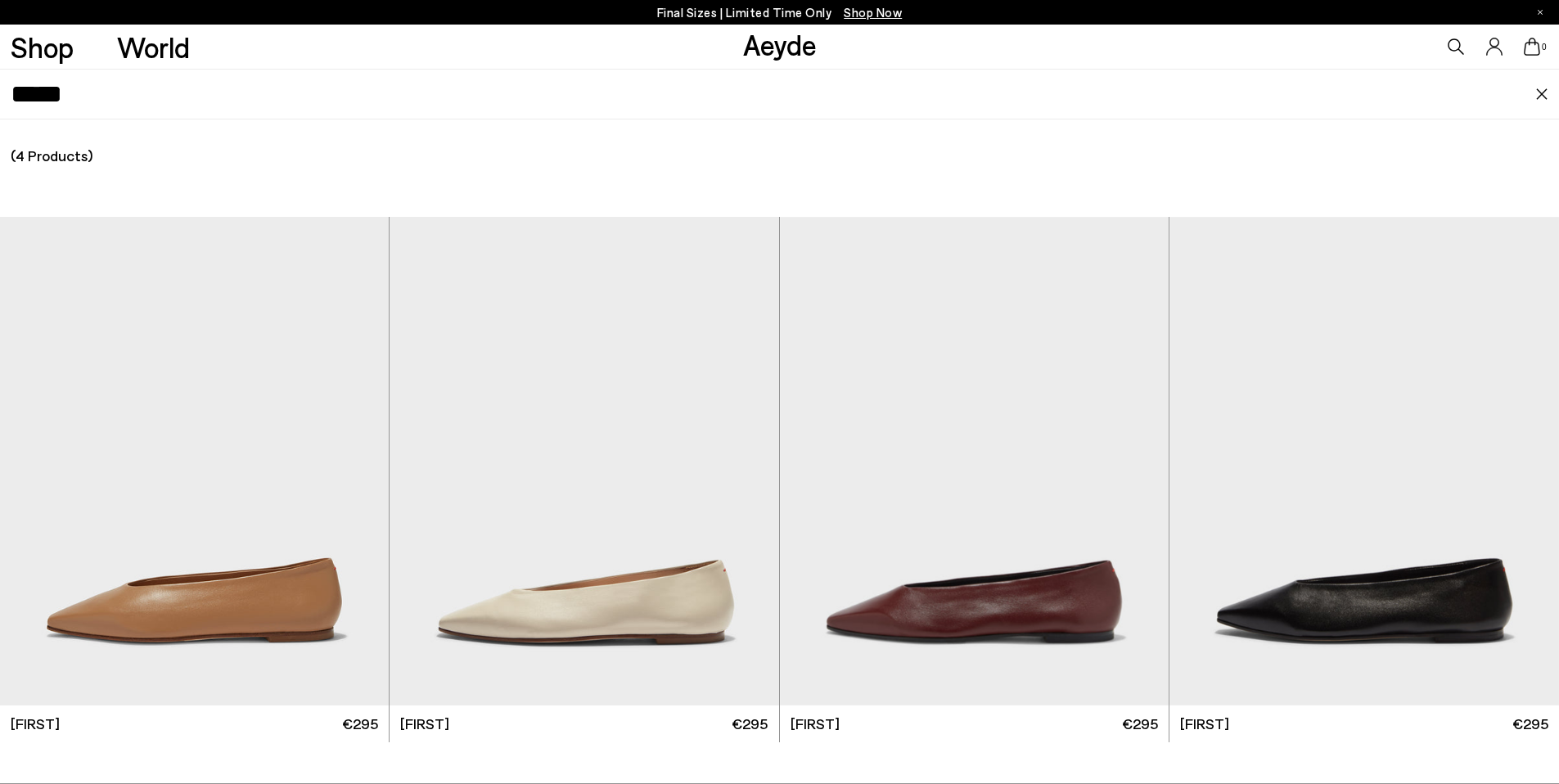 type on "*****" 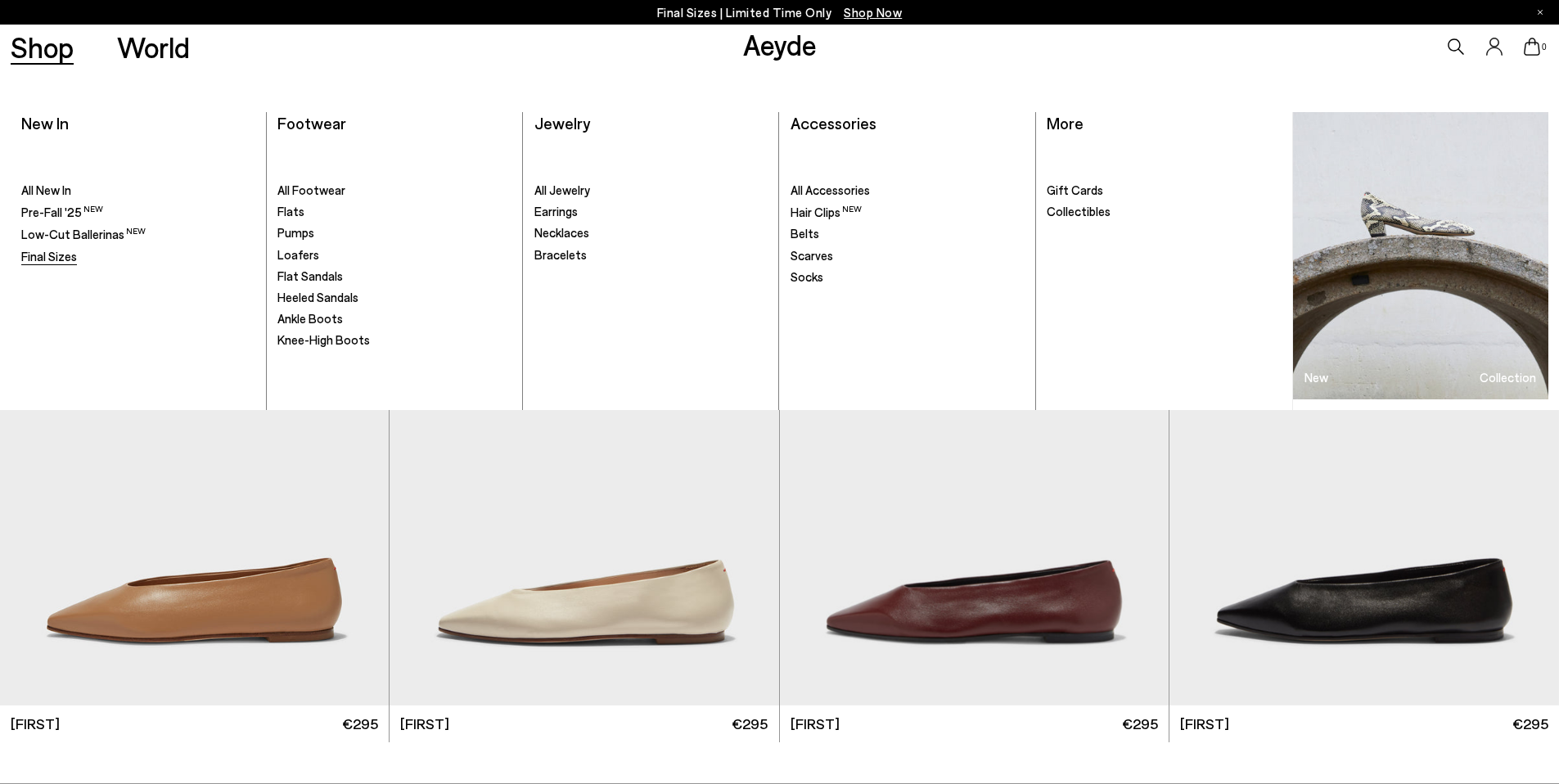 click on "Final Sizes" at bounding box center [49, 256] 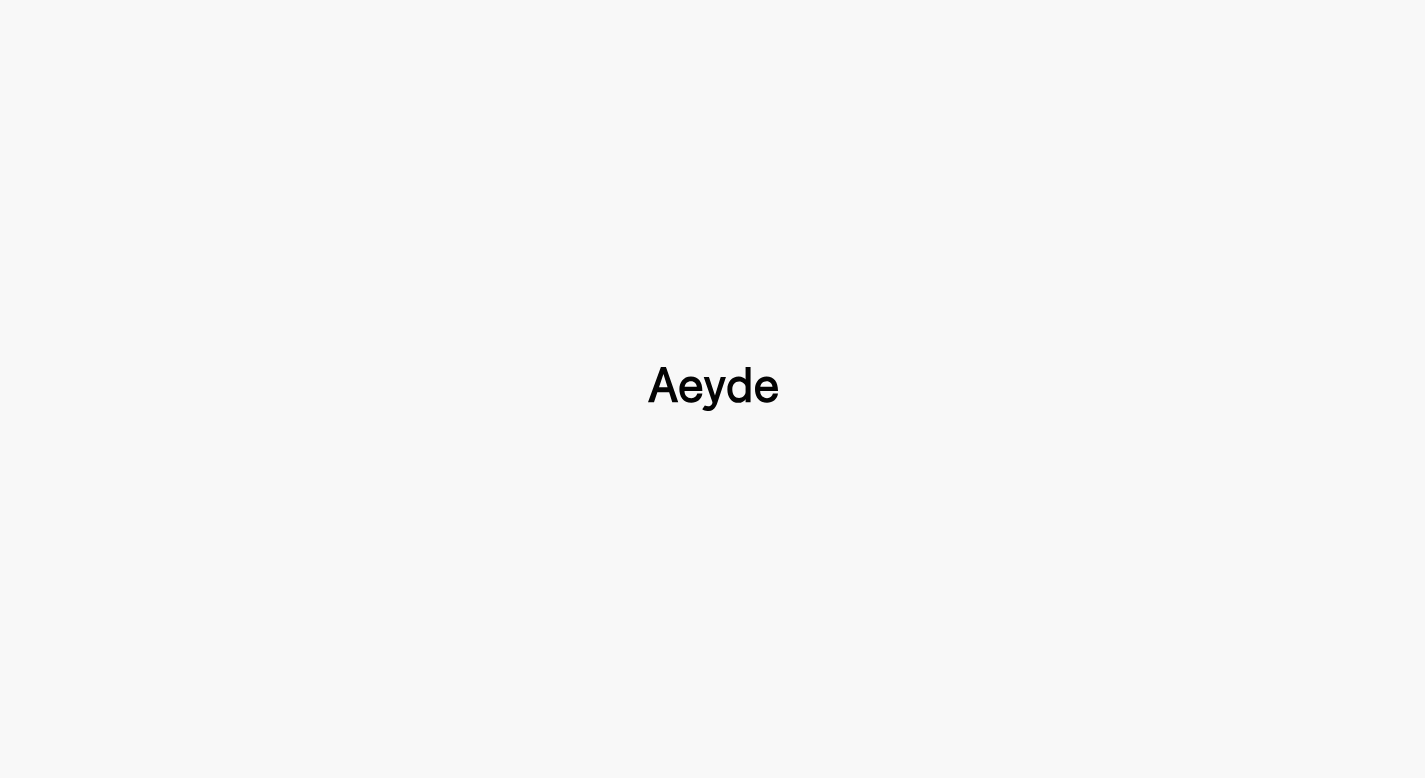 type 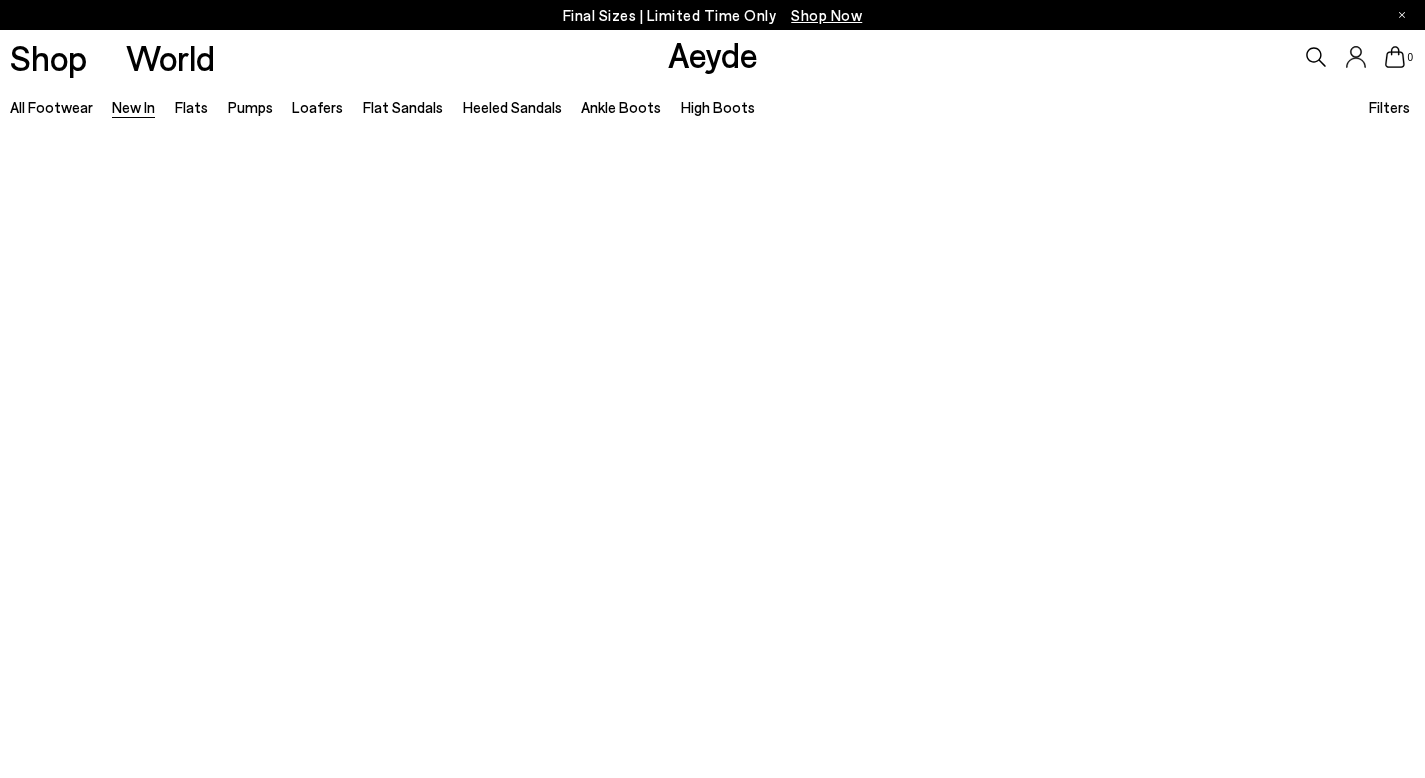 scroll, scrollTop: 0, scrollLeft: 0, axis: both 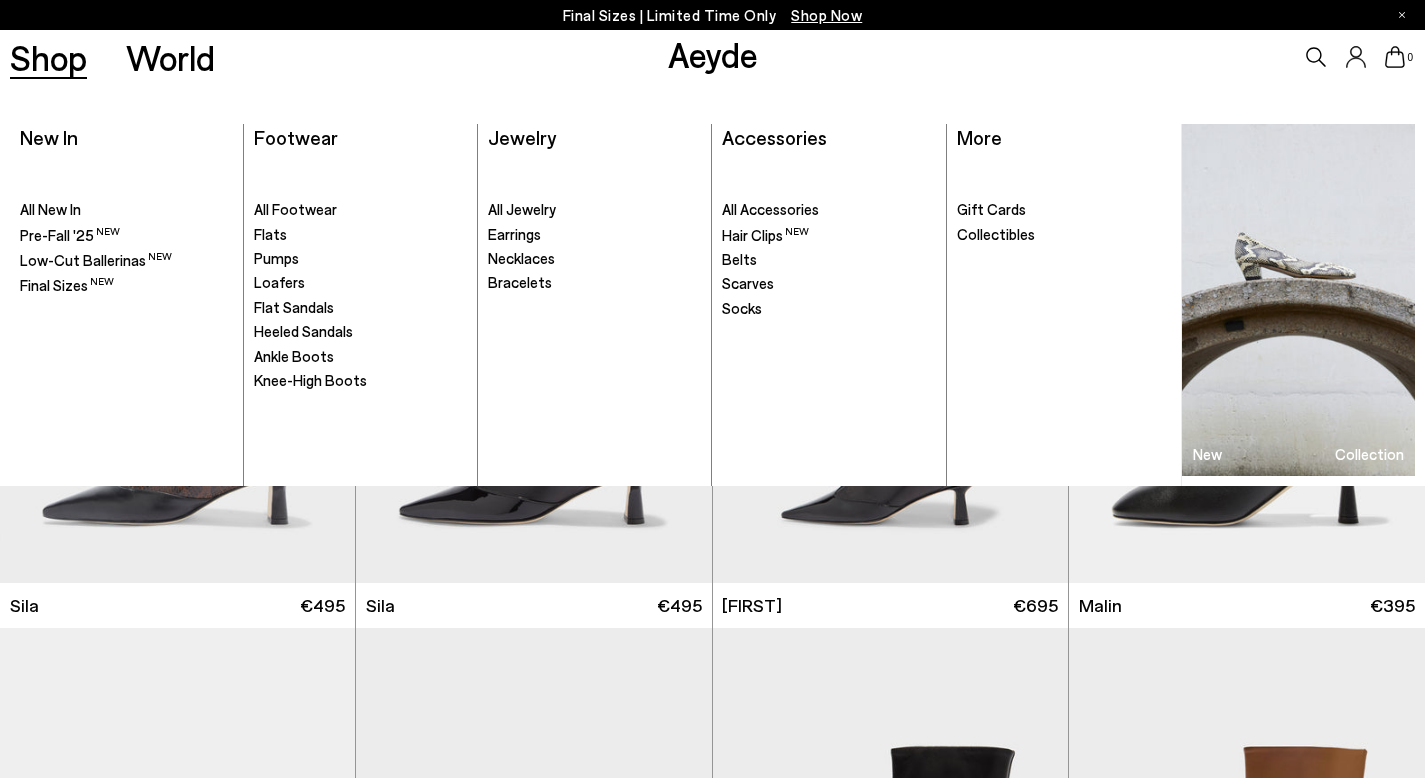 click on "Footwear
Footwear
.
All Footwear
Flats Pumps" at bounding box center [361, 305] 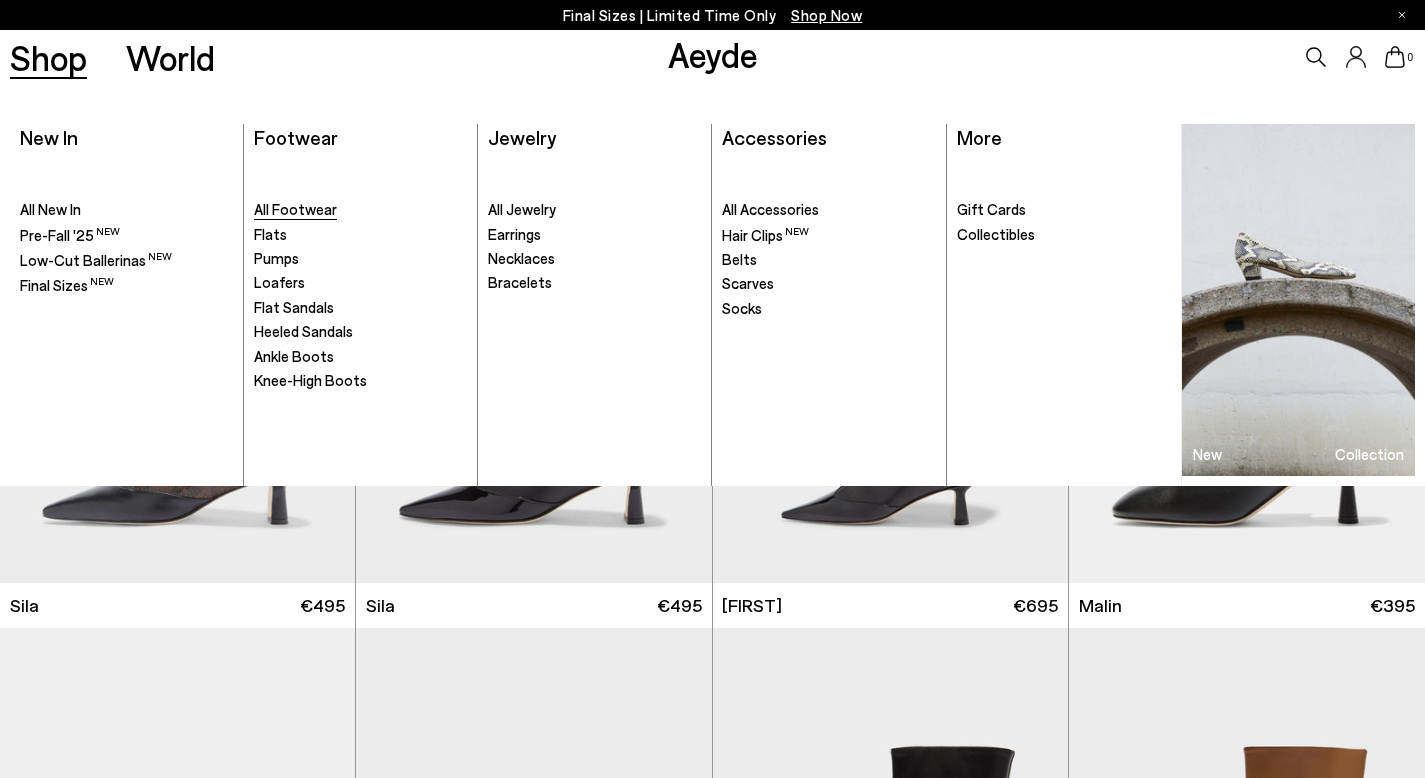 click on "All Footwear" at bounding box center (295, 209) 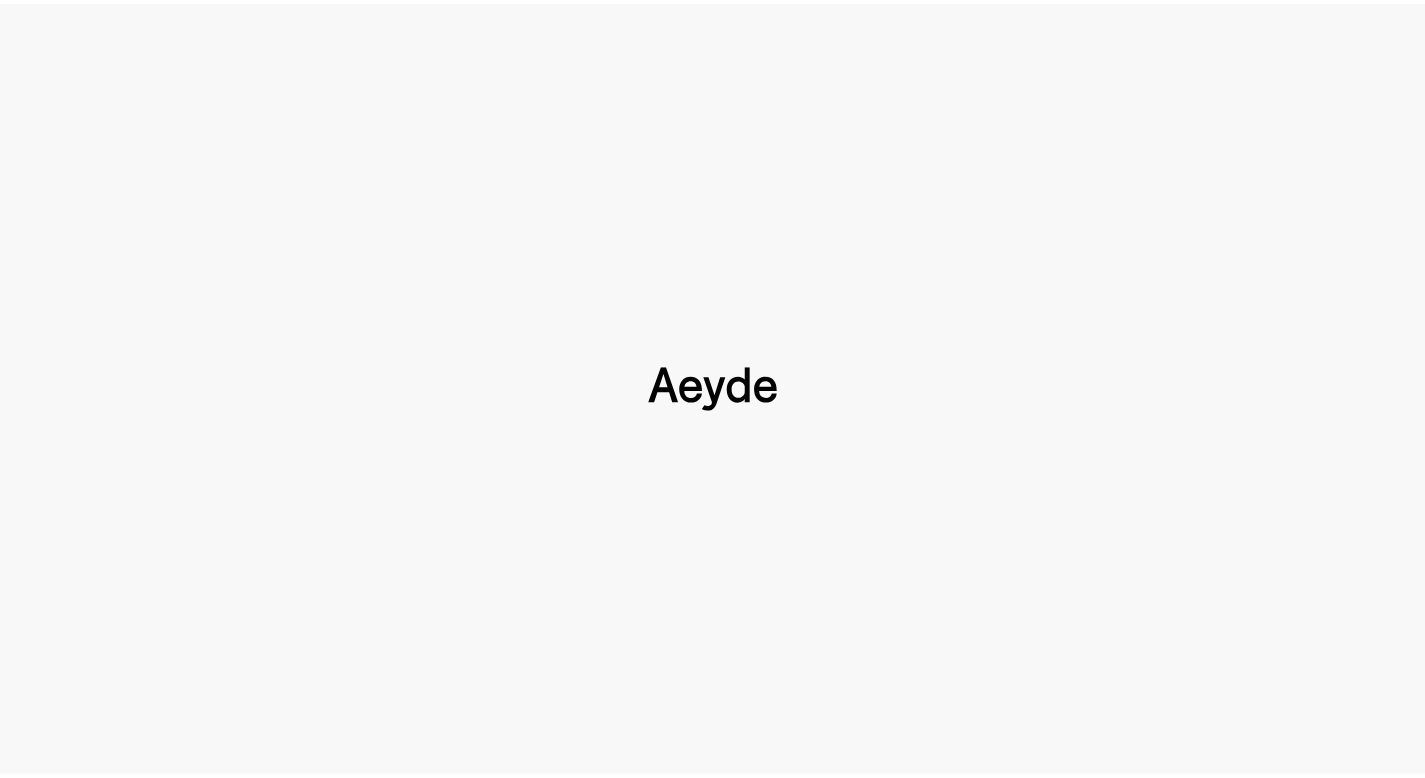 scroll, scrollTop: 0, scrollLeft: 0, axis: both 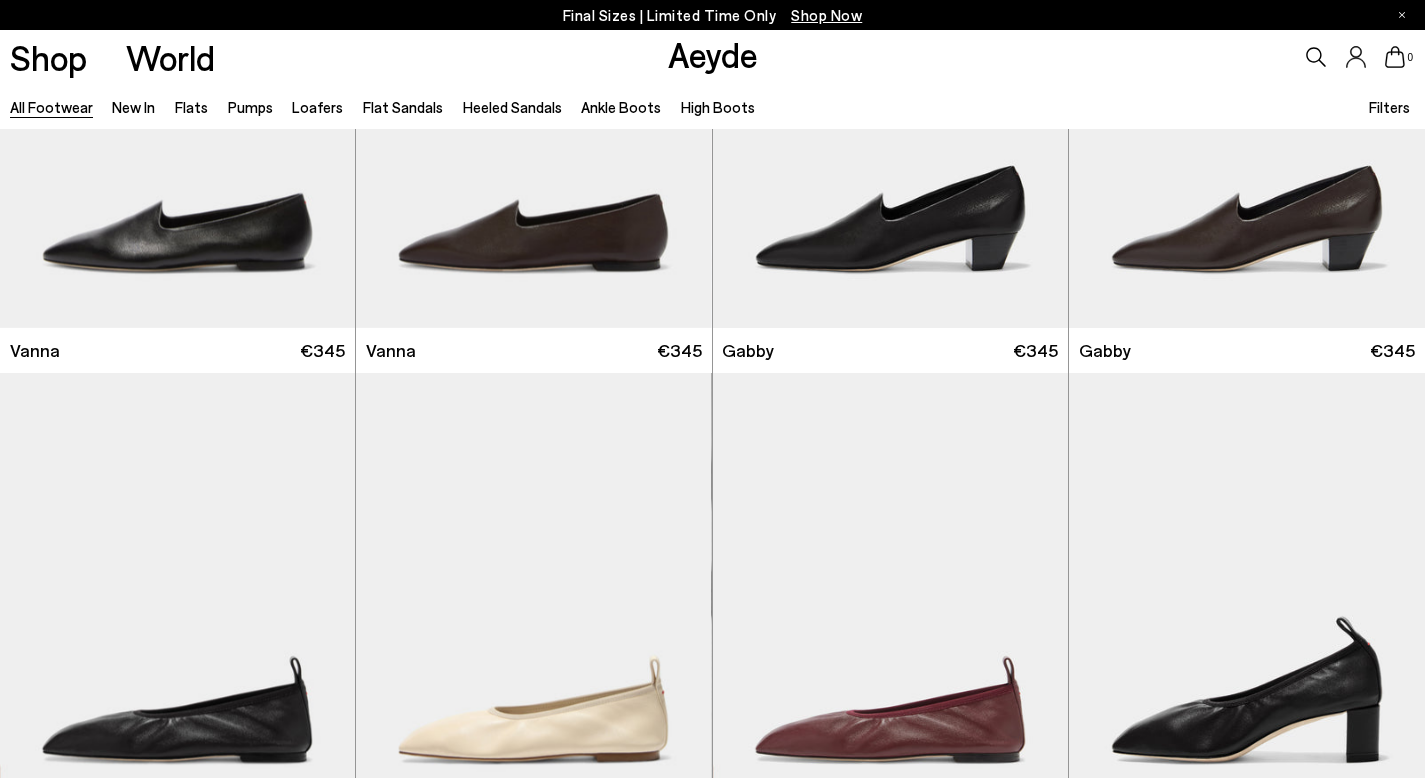 click 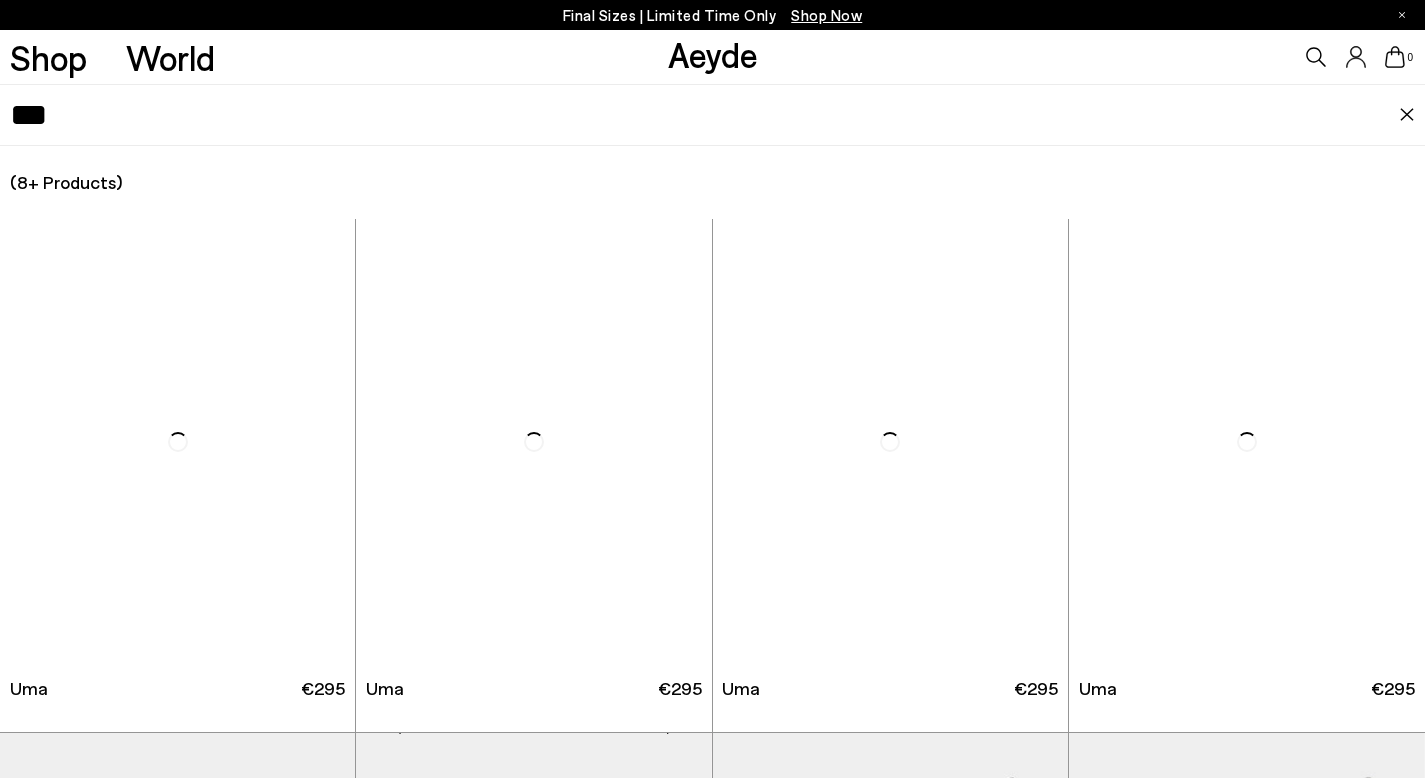 scroll, scrollTop: 0, scrollLeft: 0, axis: both 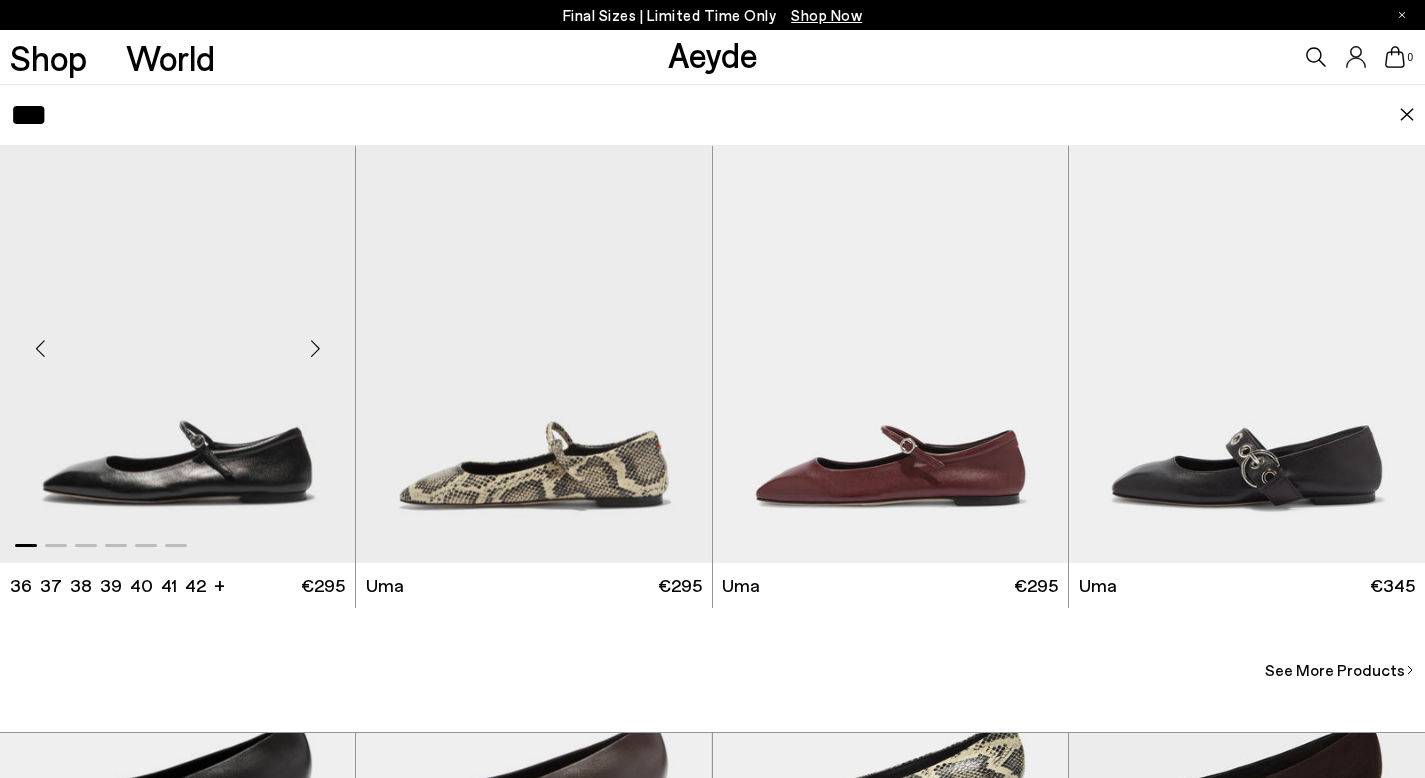 type on "***" 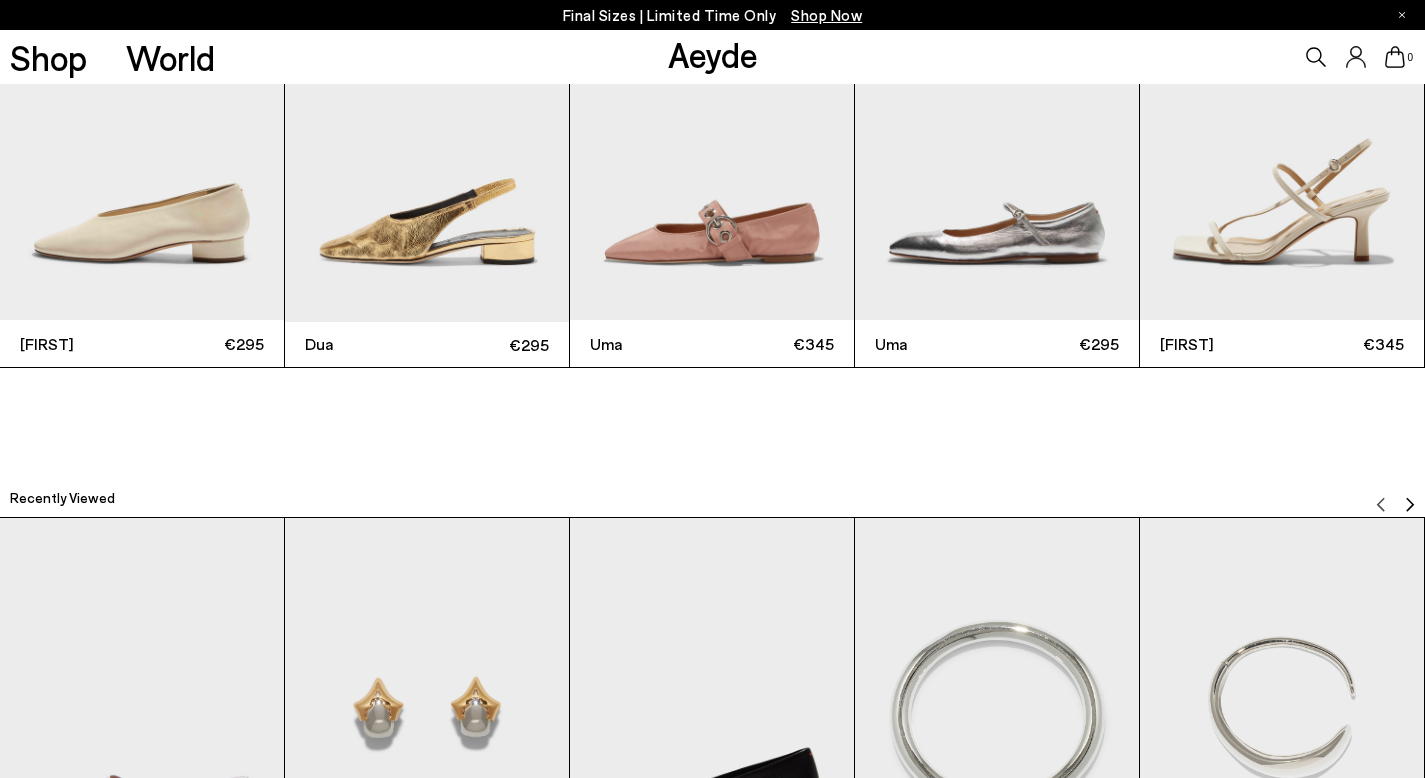 scroll, scrollTop: 4414, scrollLeft: 0, axis: vertical 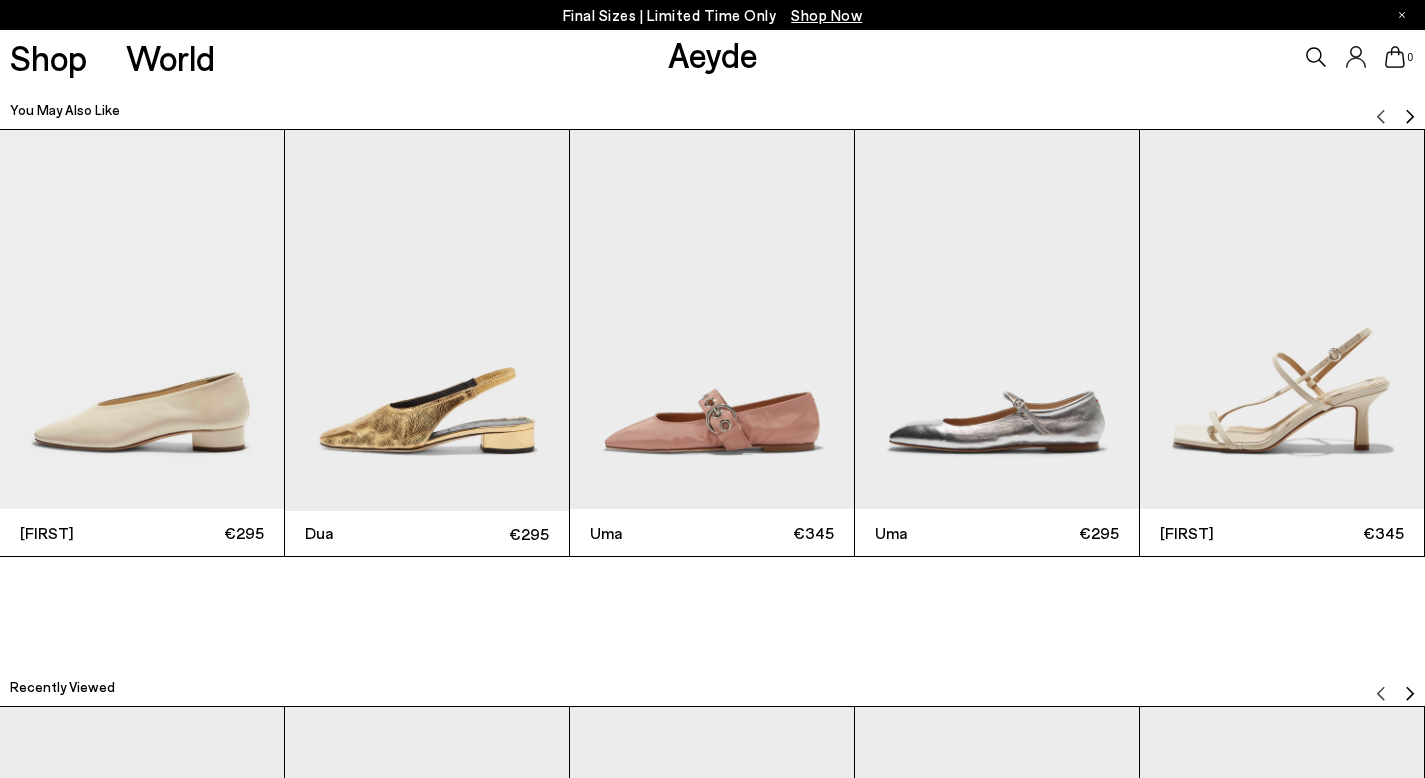 click on "0" at bounding box center [1187, 57] 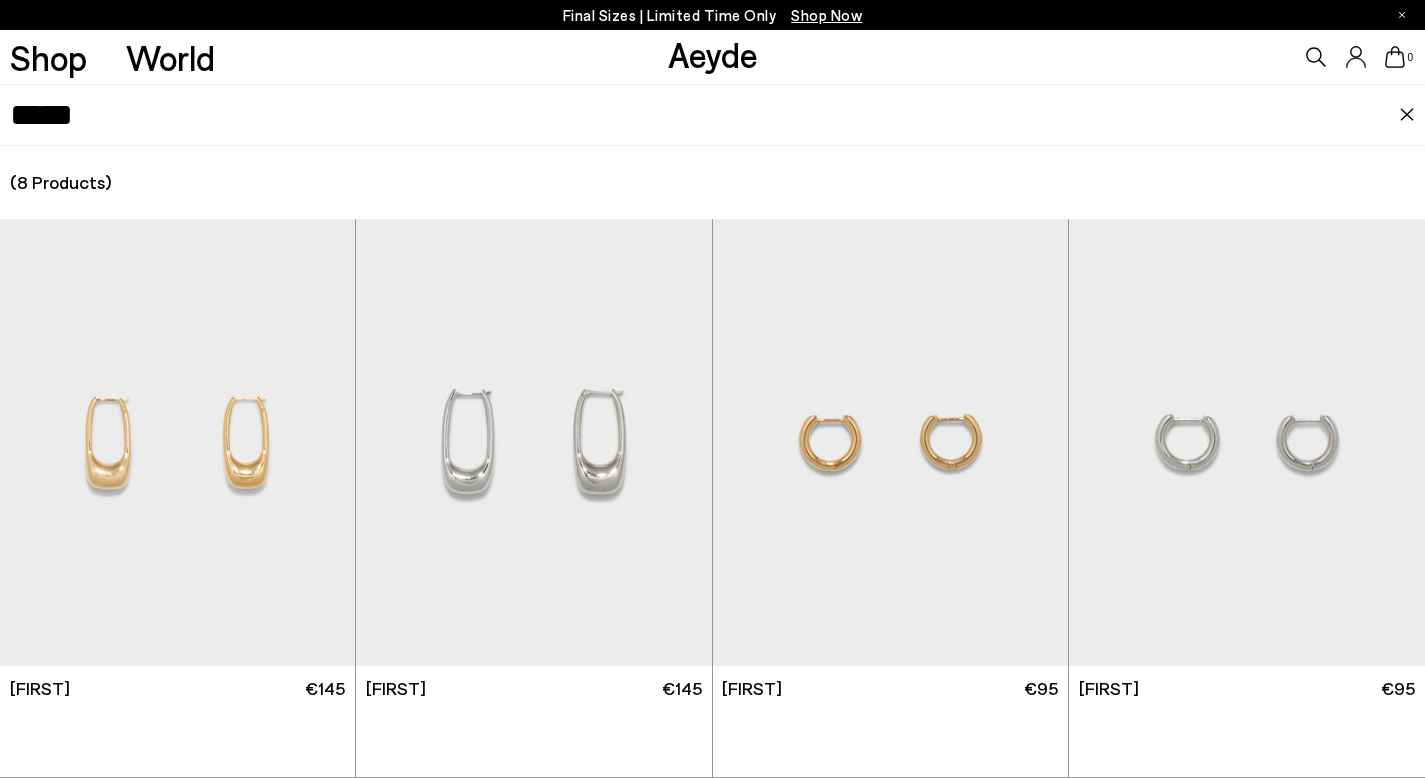 type on "*****" 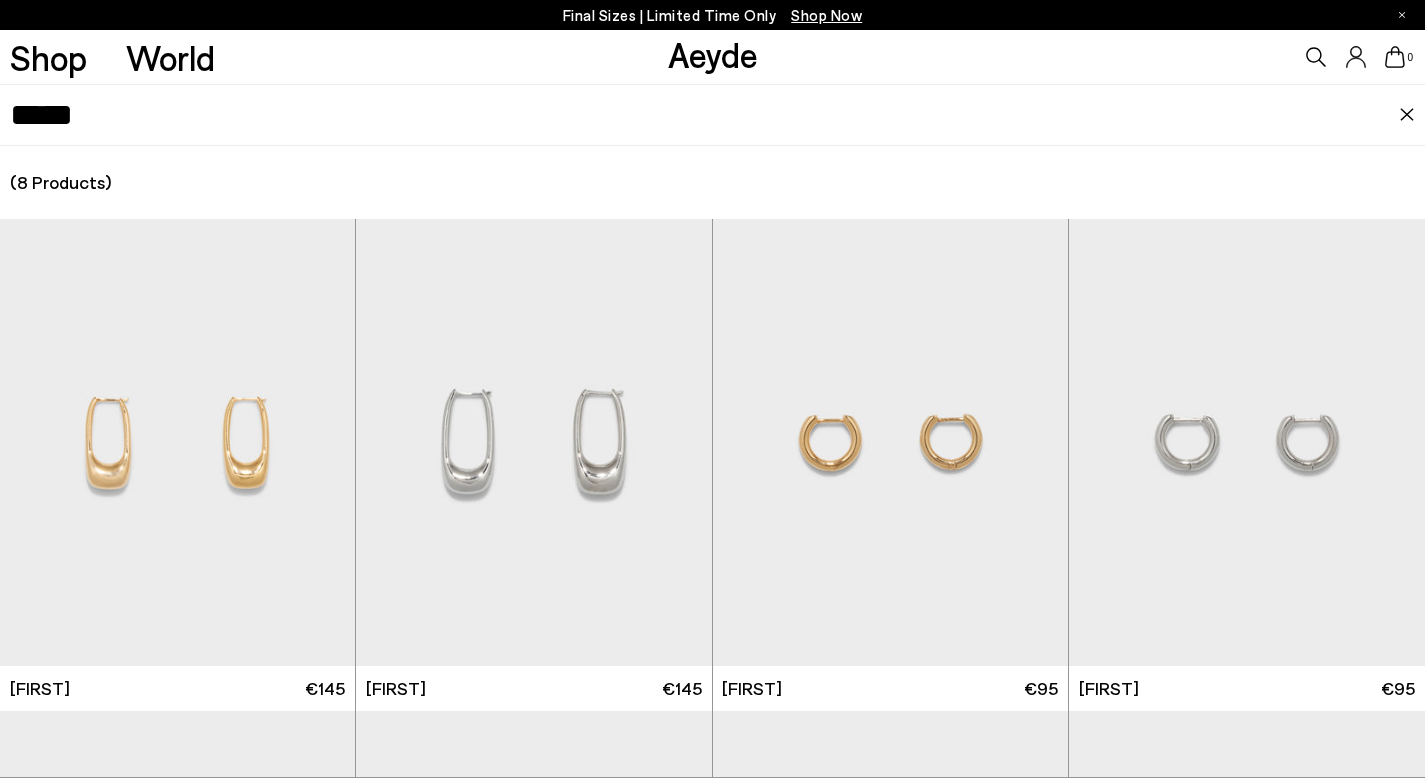 click on "(8 Products)
(0 Collections)
(0 Pages)
(0 Suggestions)" at bounding box center [712, 182] 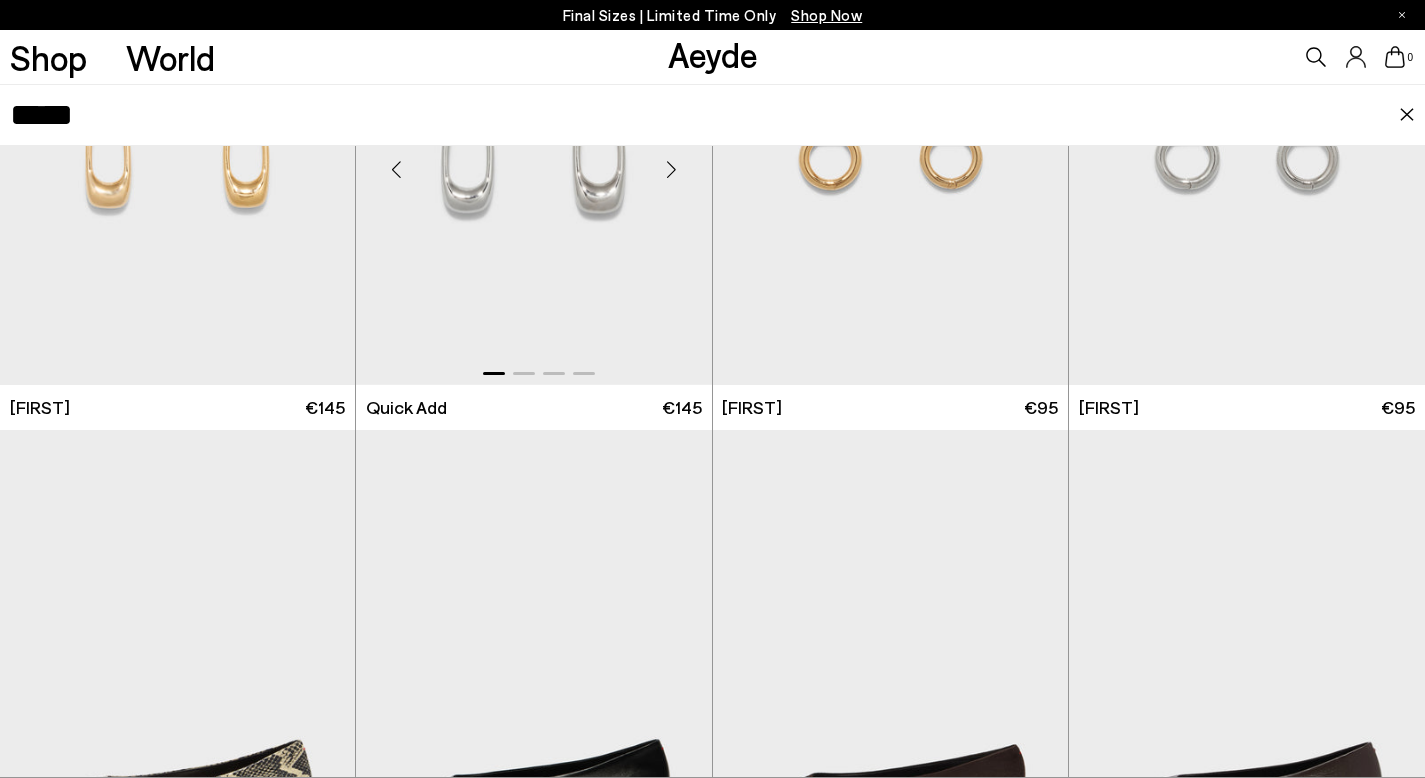 scroll, scrollTop: 0, scrollLeft: 0, axis: both 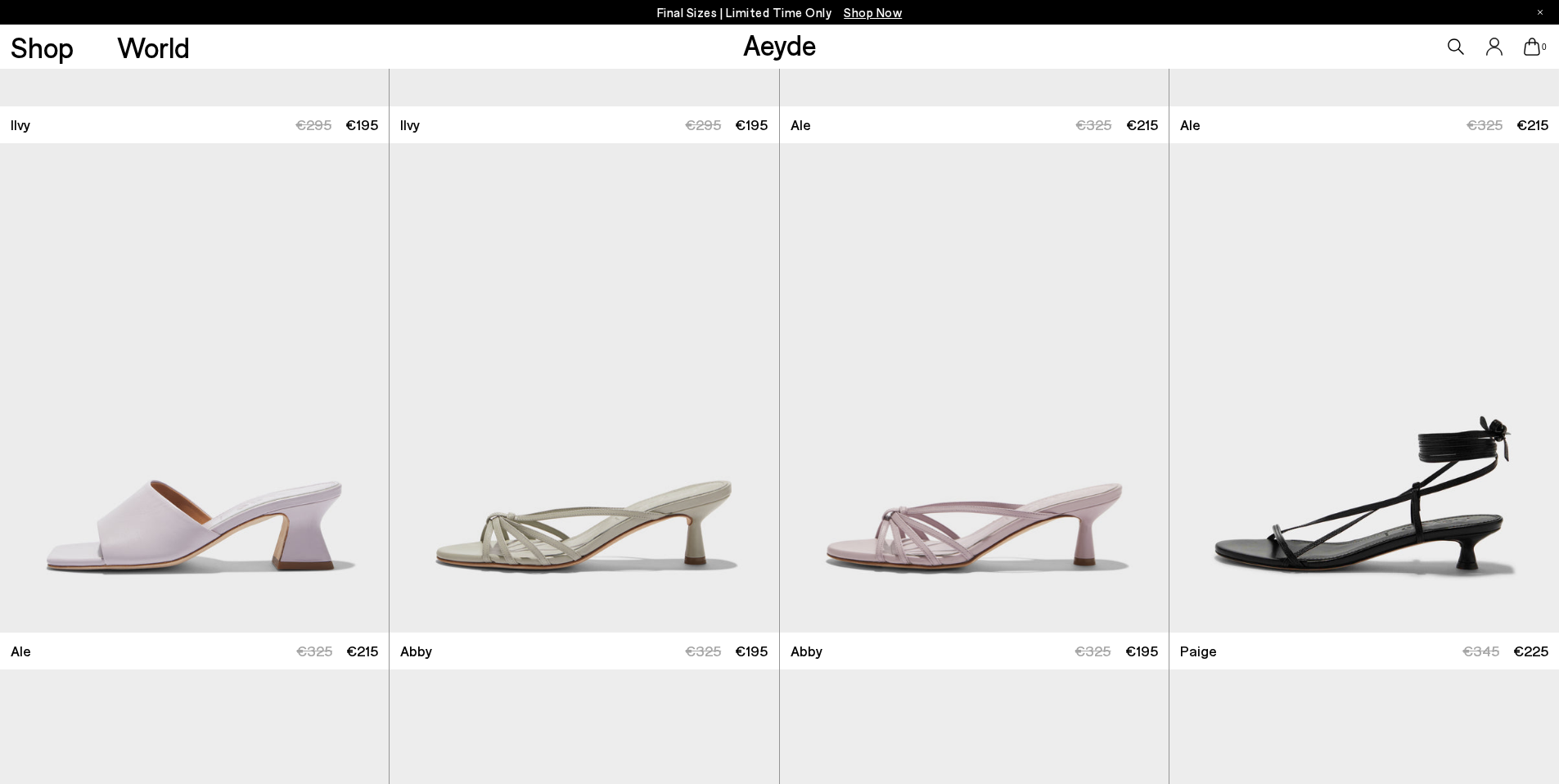 click on "0" at bounding box center (1299, 47) 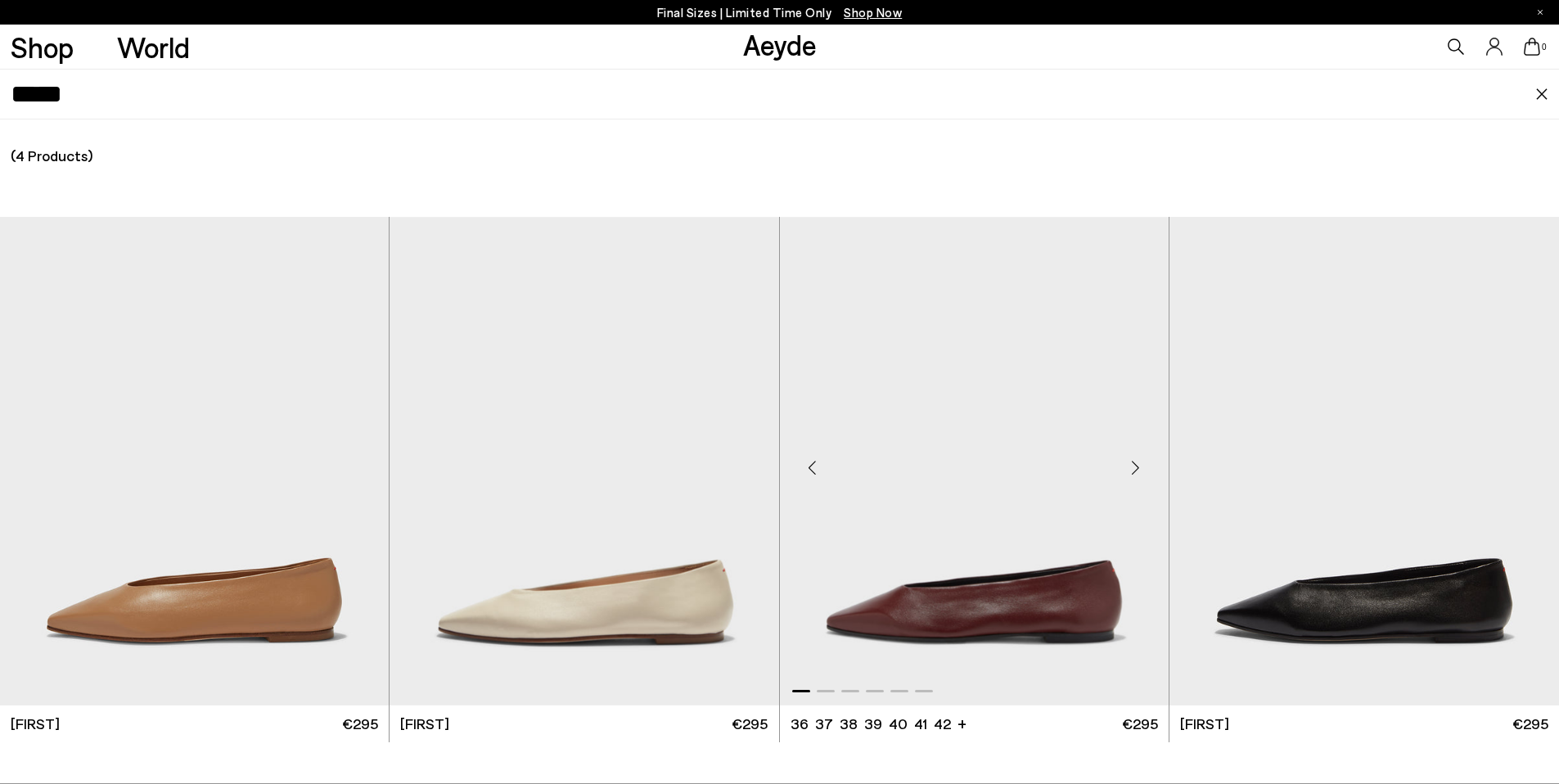 scroll, scrollTop: 5459, scrollLeft: 0, axis: vertical 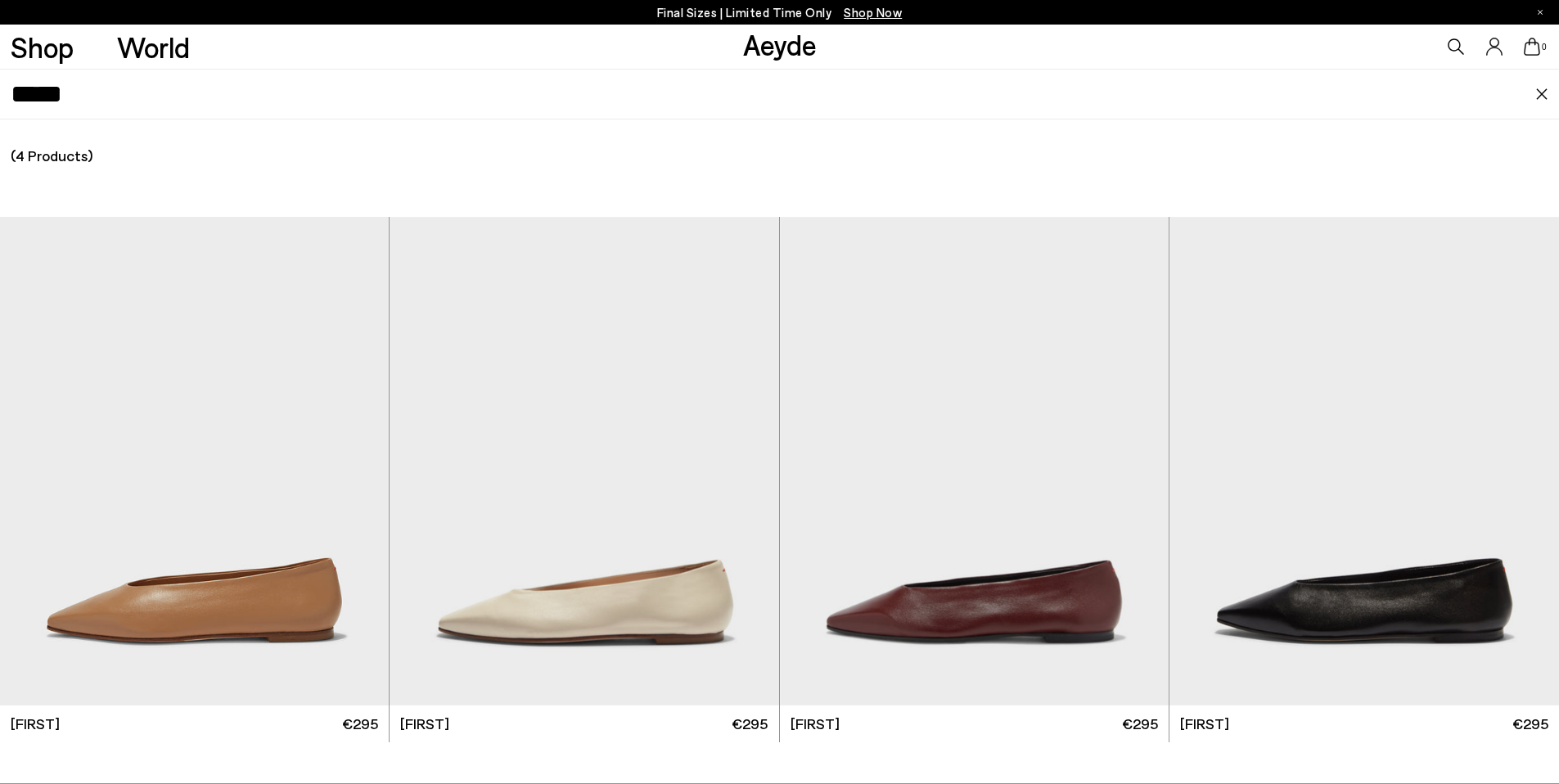type on "*****" 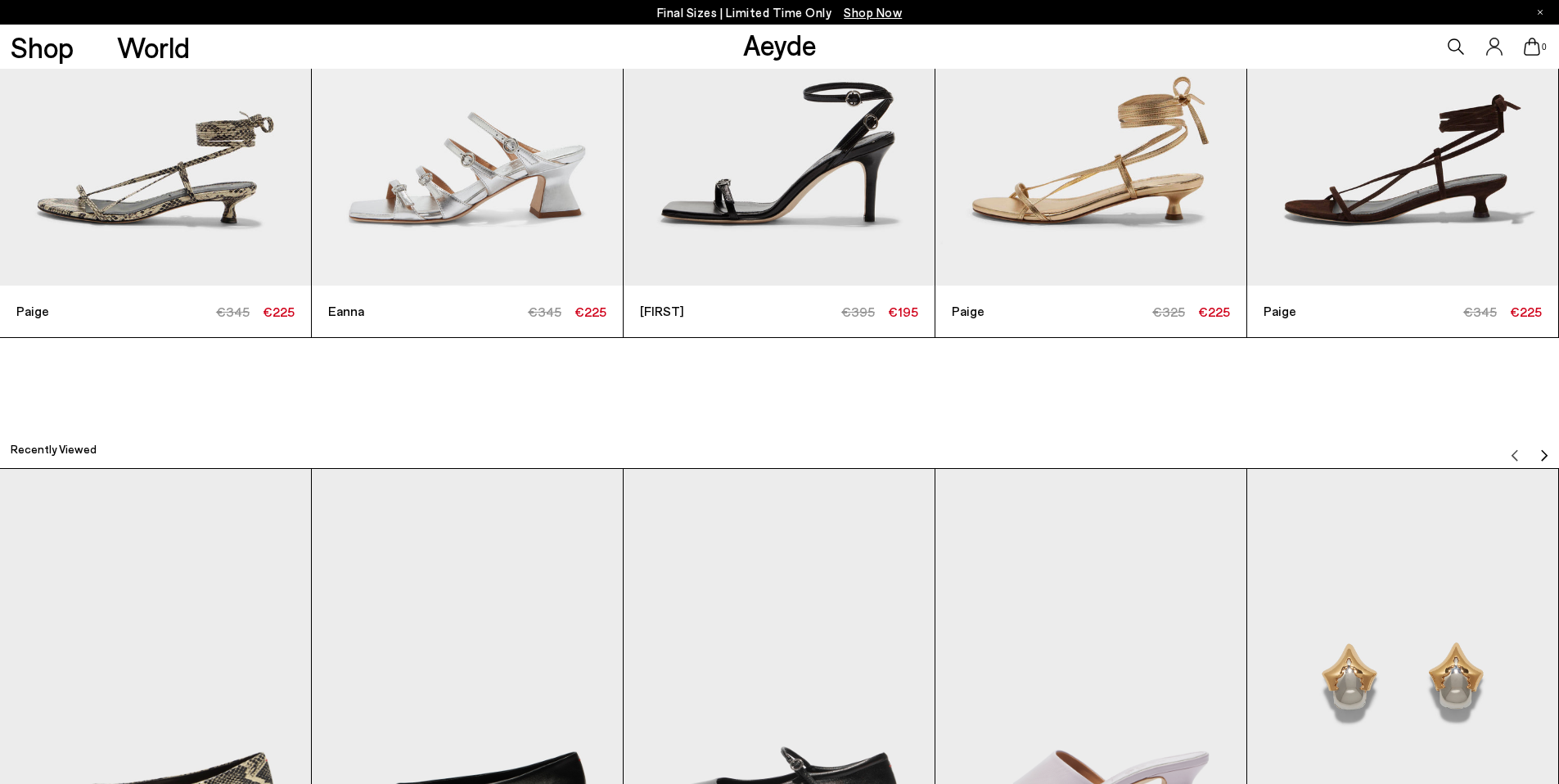 scroll, scrollTop: 5088, scrollLeft: 0, axis: vertical 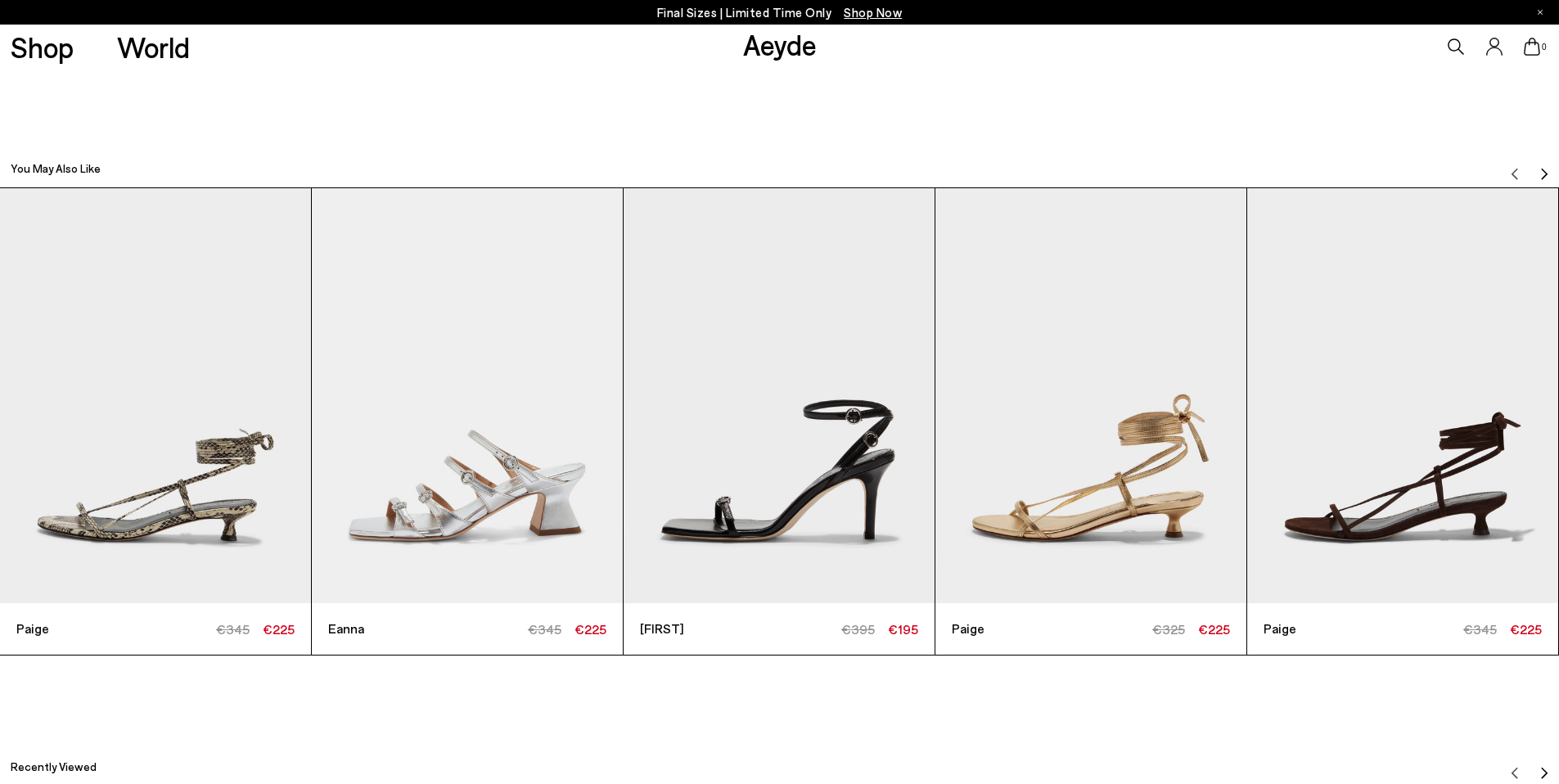 click on "Final Sizes | Limited Time Only
Shop Now
Shop
World
Aeyde
0" at bounding box center [779, -1883] 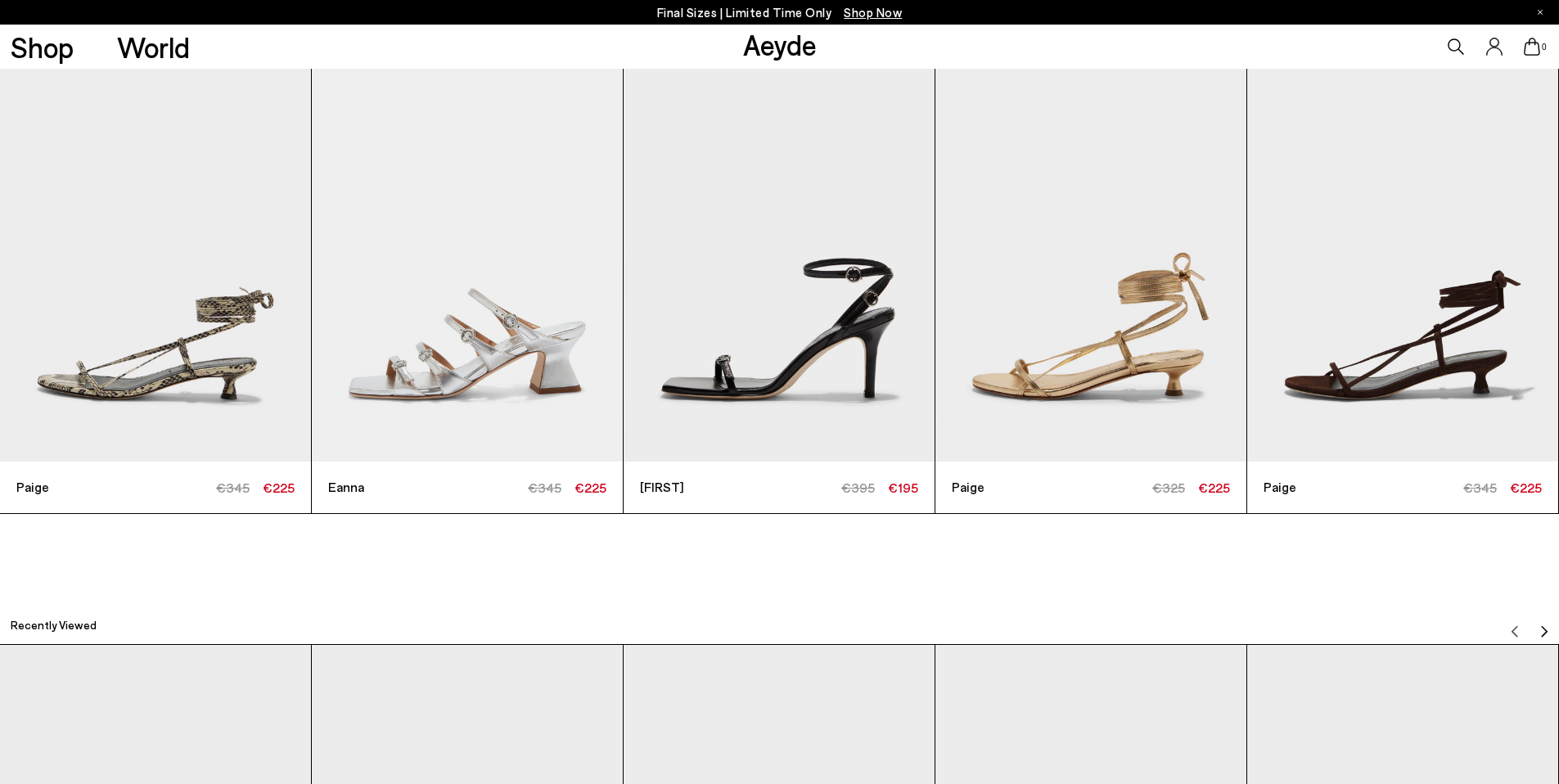 scroll, scrollTop: 5209, scrollLeft: 0, axis: vertical 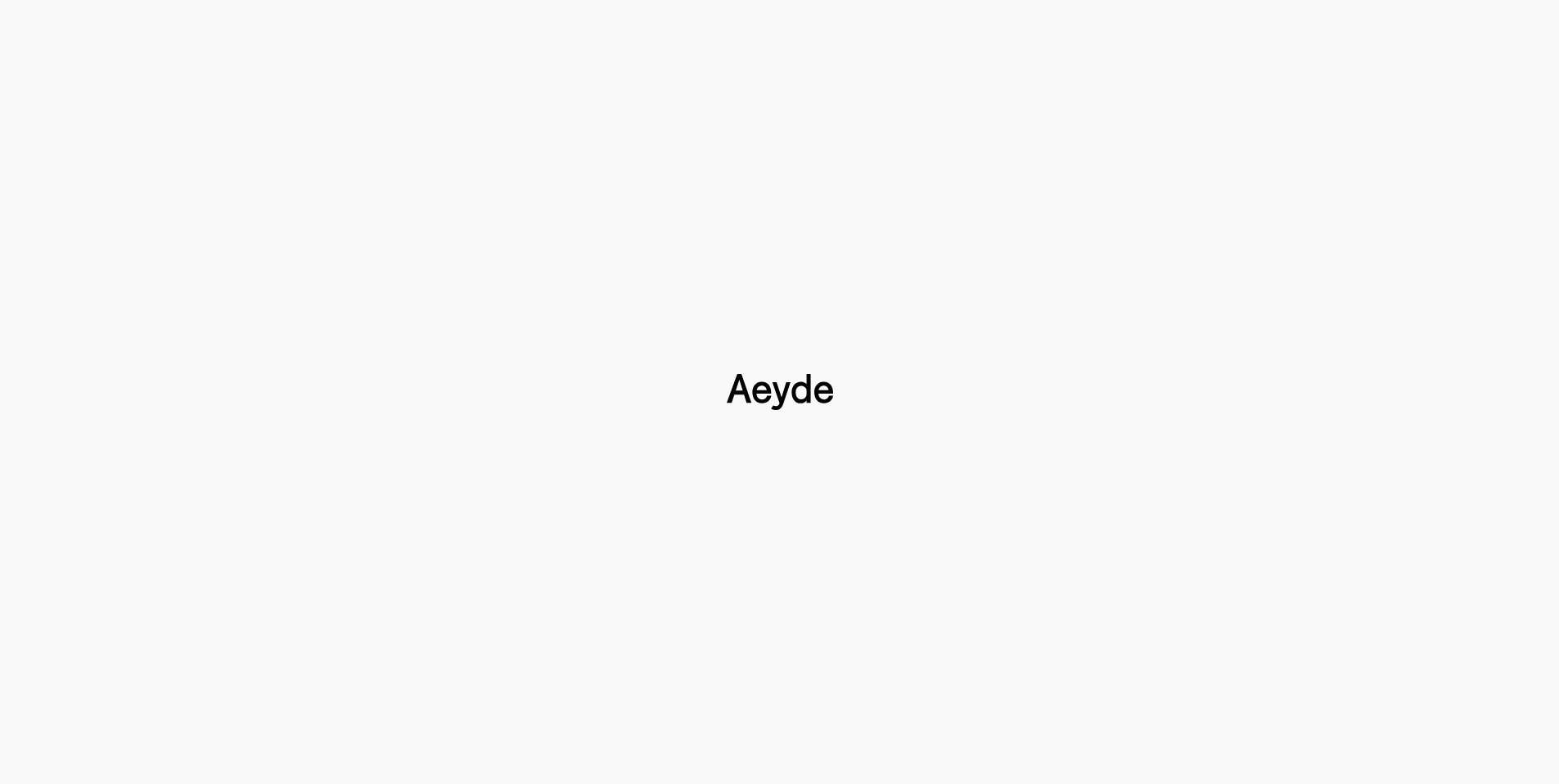 type 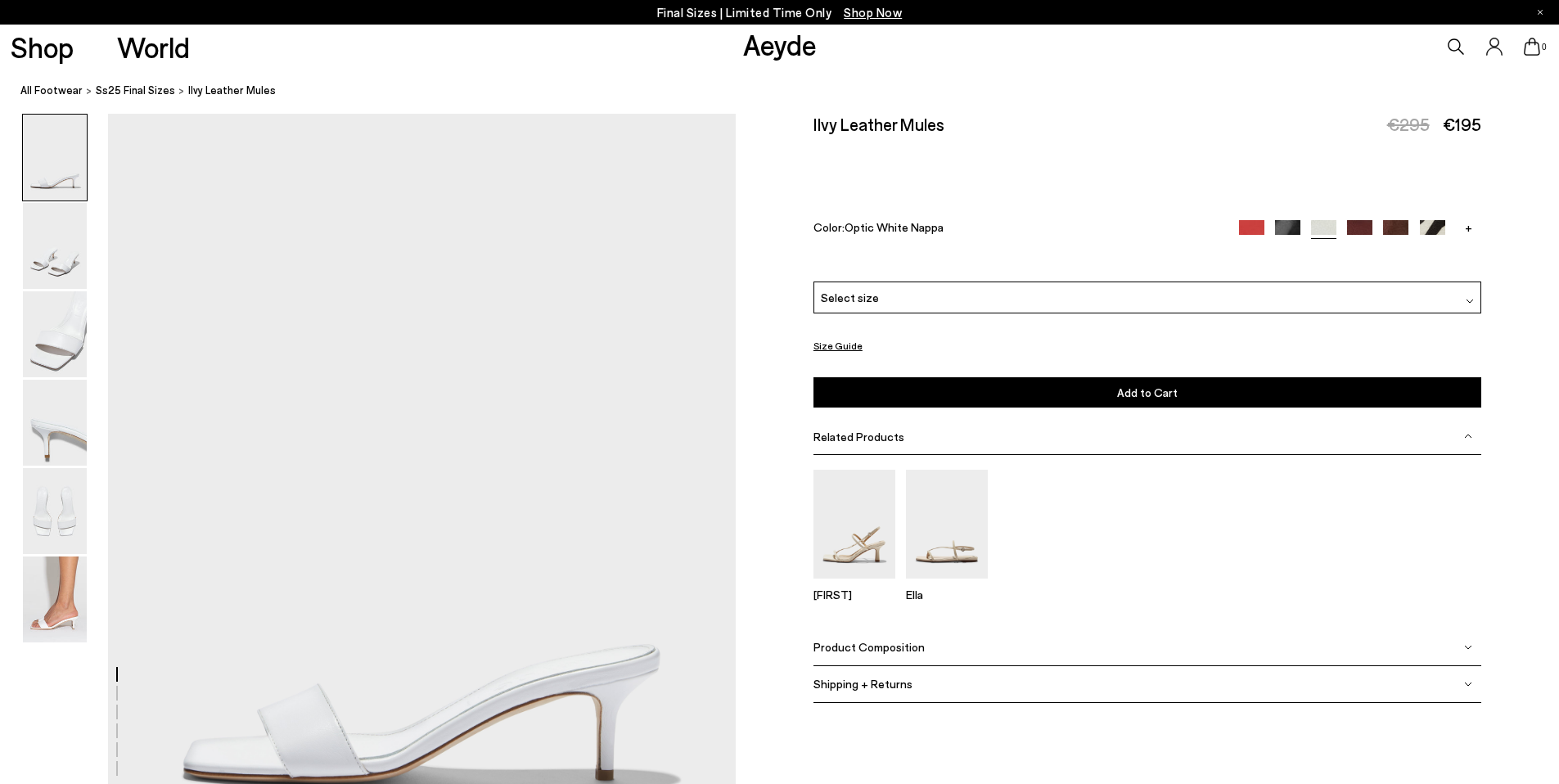 scroll, scrollTop: 0, scrollLeft: 0, axis: both 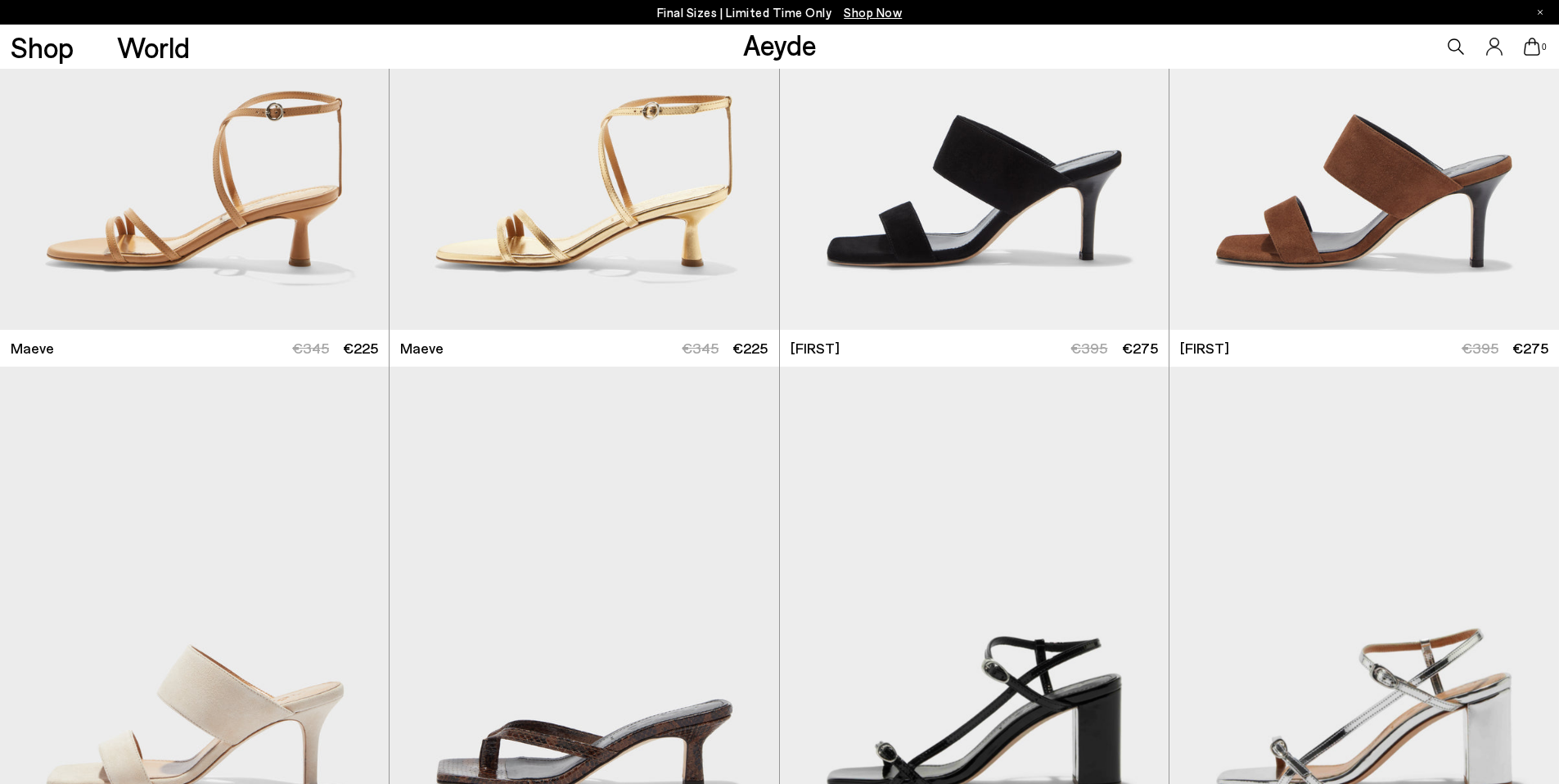 click on "0" at bounding box center (1299, 47) 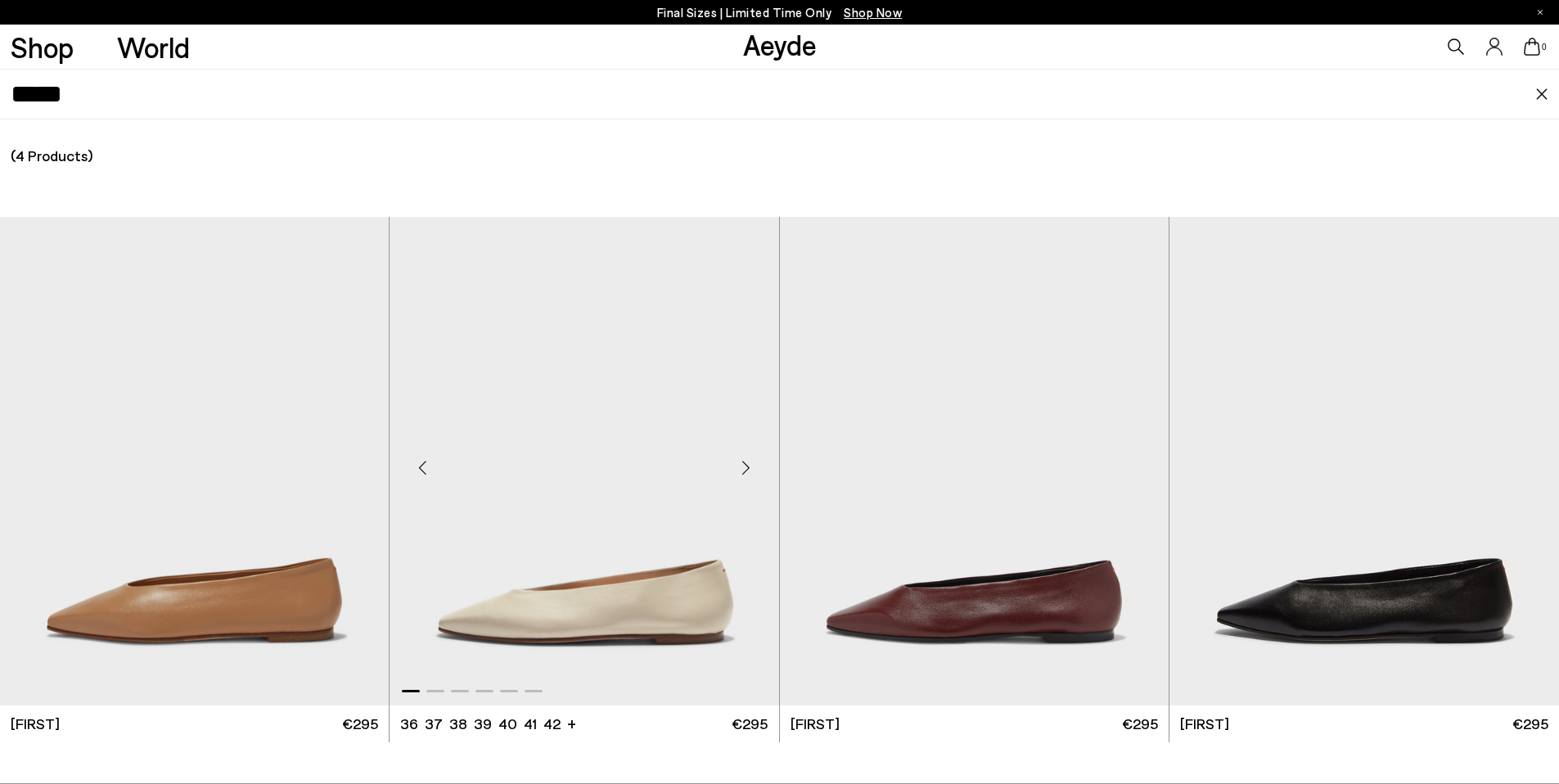scroll, scrollTop: 5440, scrollLeft: 0, axis: vertical 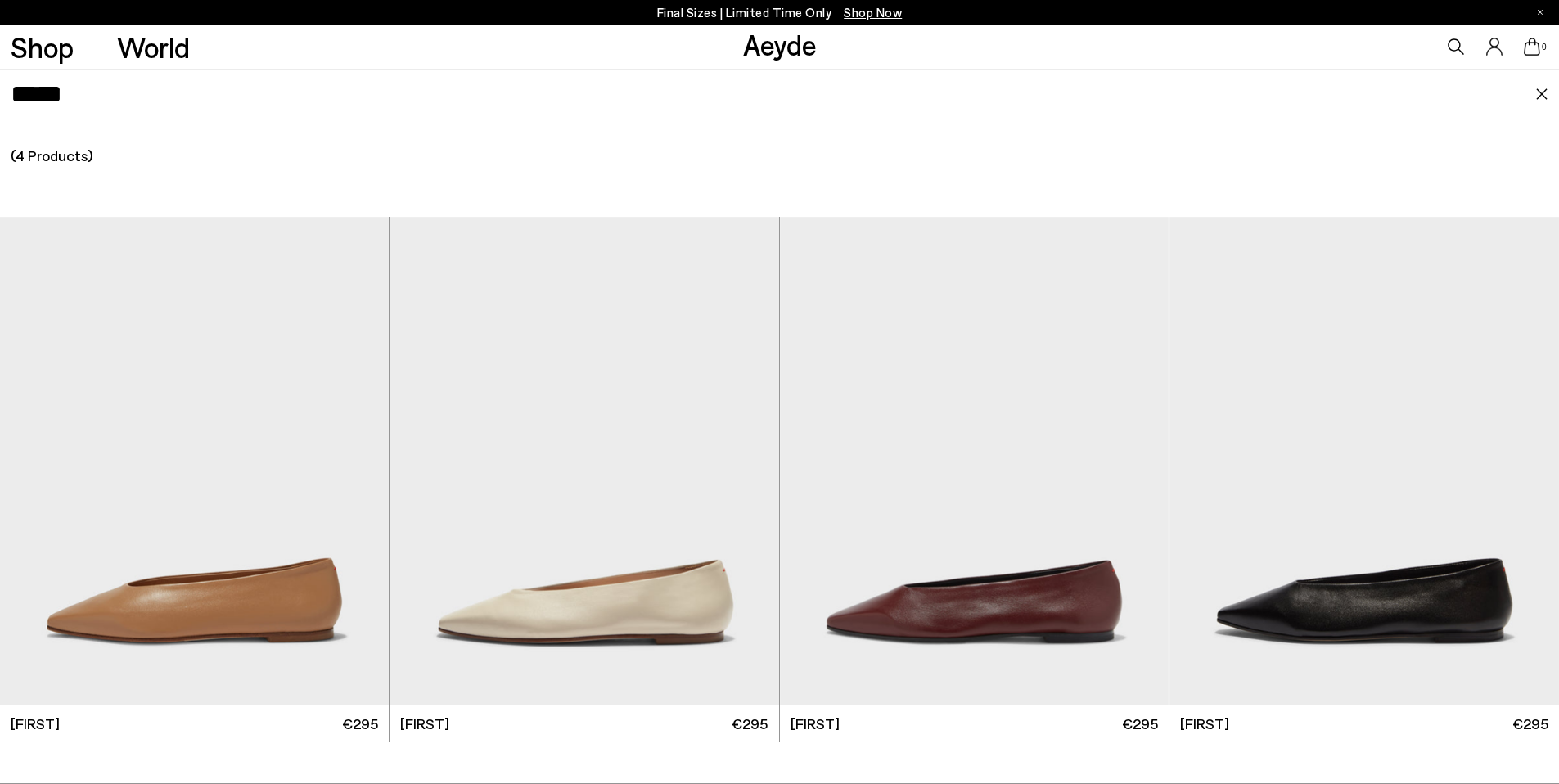 click on "(4 Products)
(0 Collections)
(0 Pages)
(0 Suggestions)" at bounding box center (779, 155) 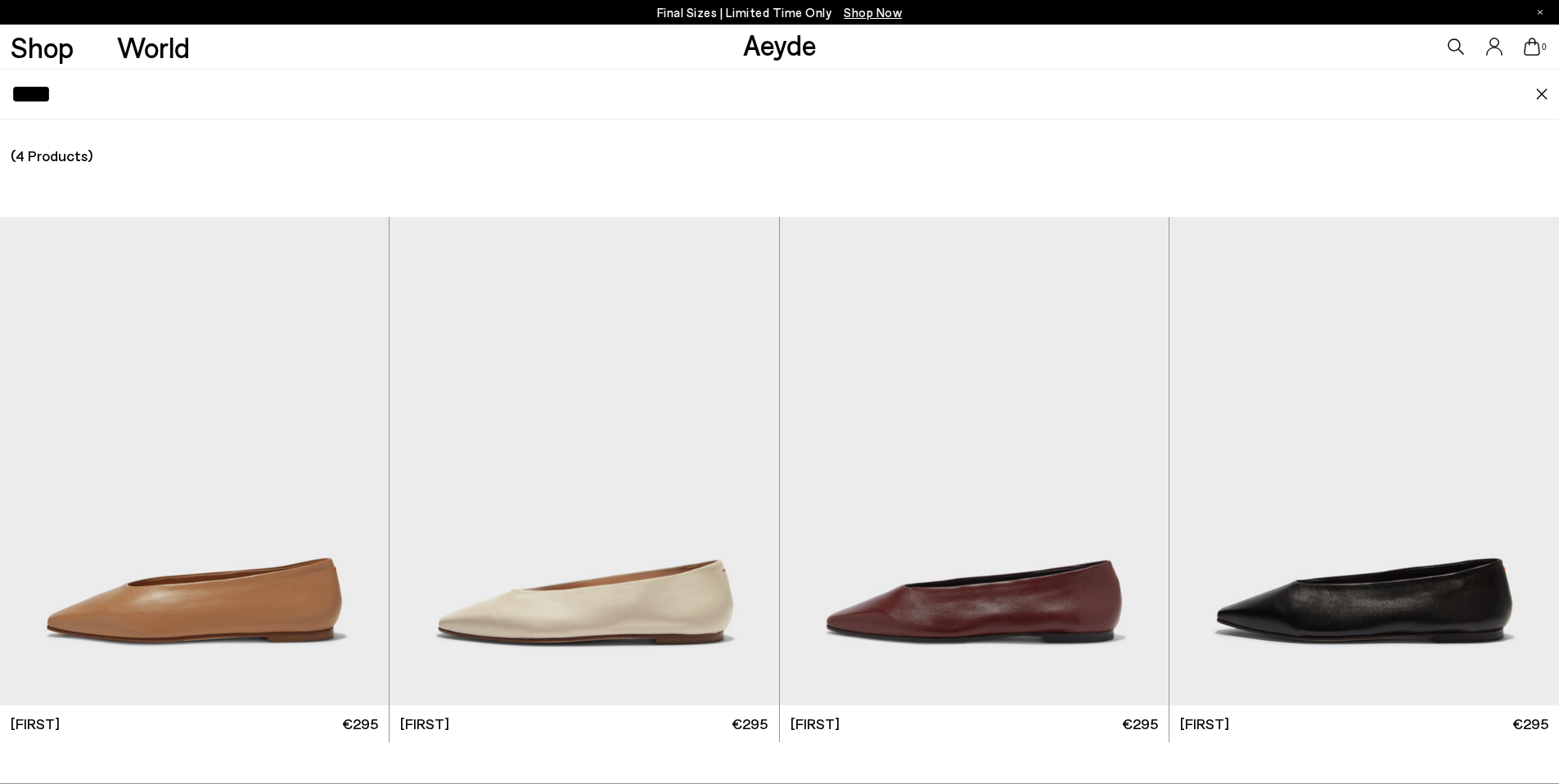 type on "*****" 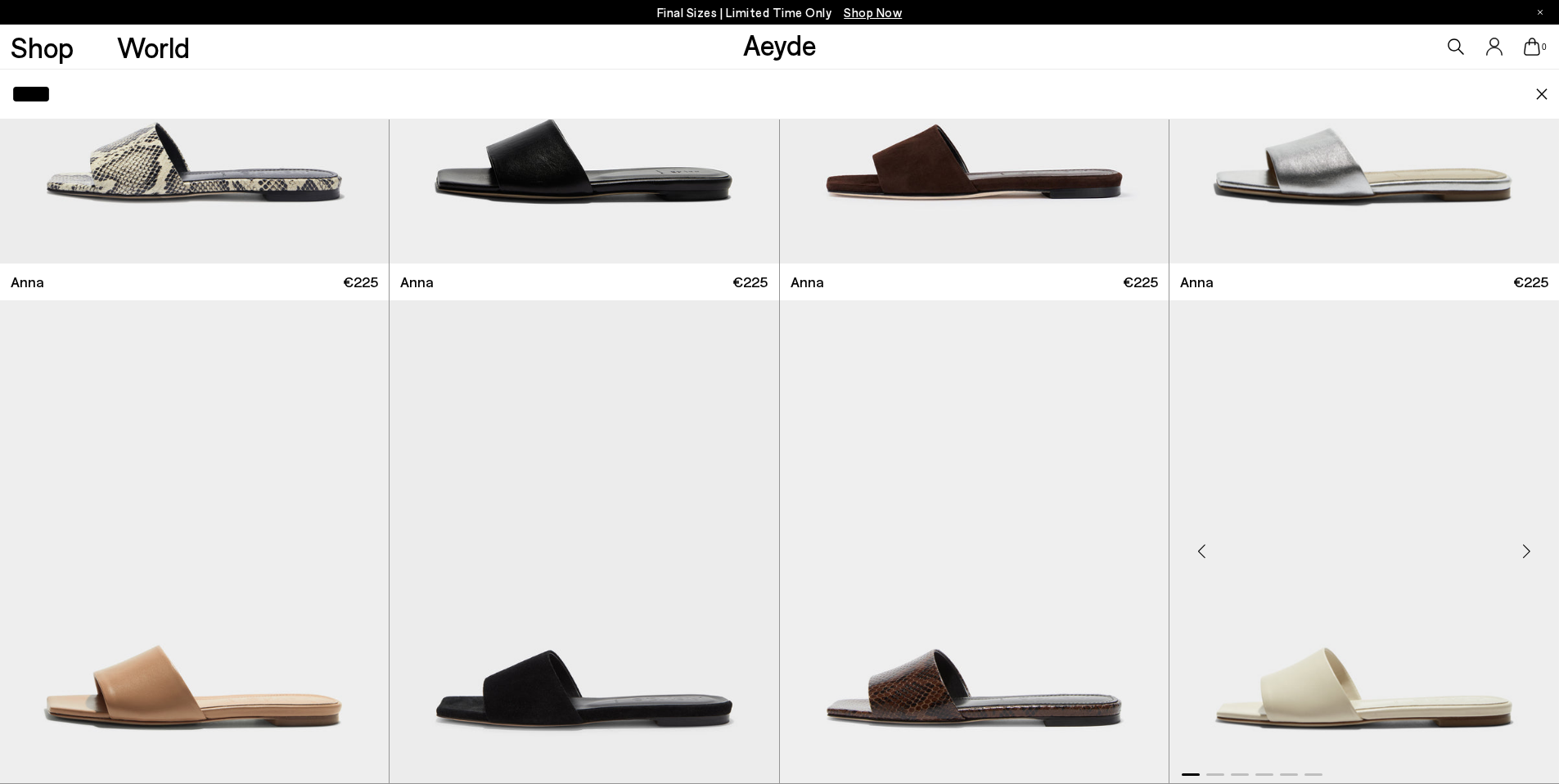 scroll, scrollTop: 561, scrollLeft: 0, axis: vertical 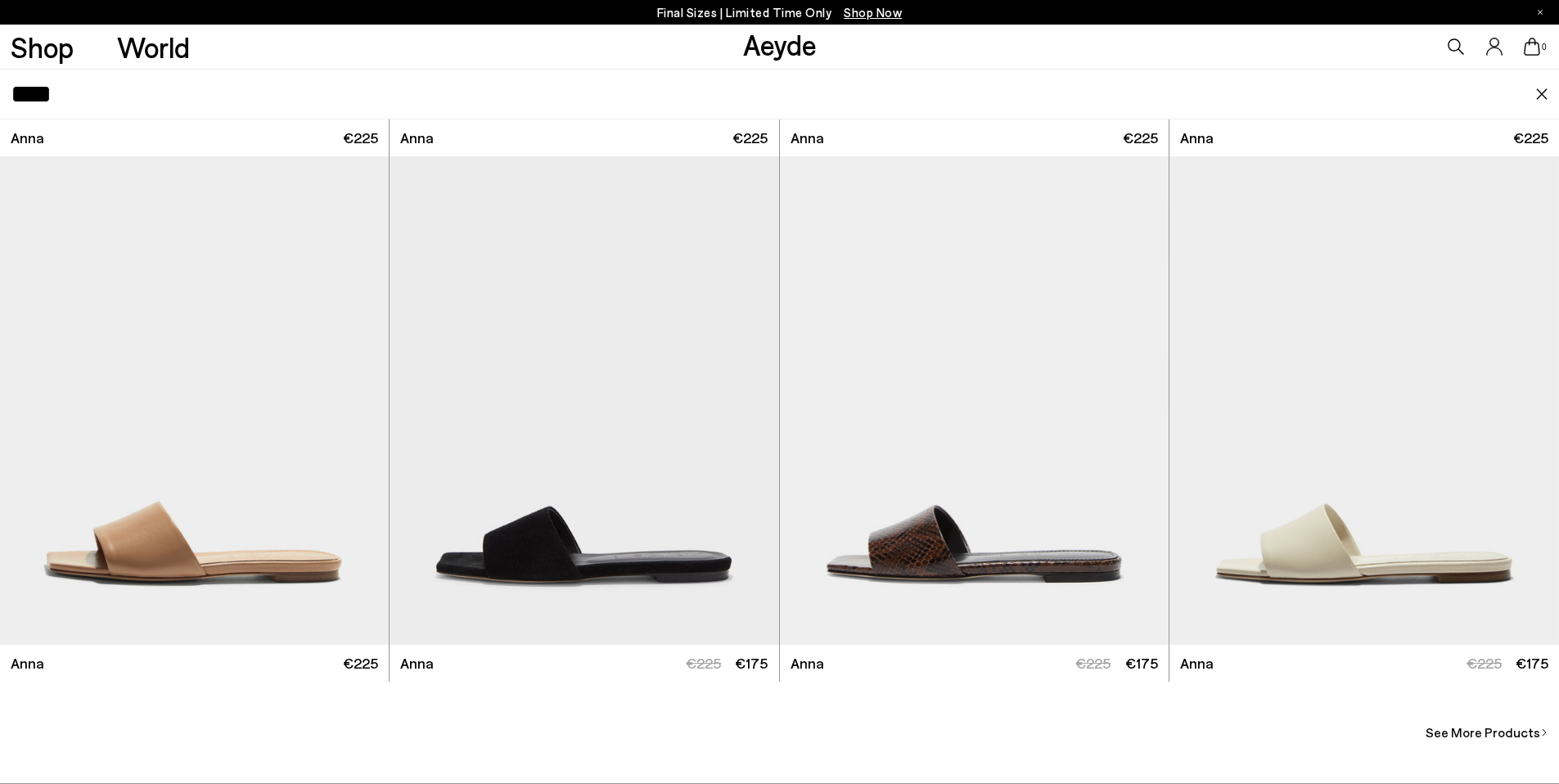 click on "****" at bounding box center [773, 94] 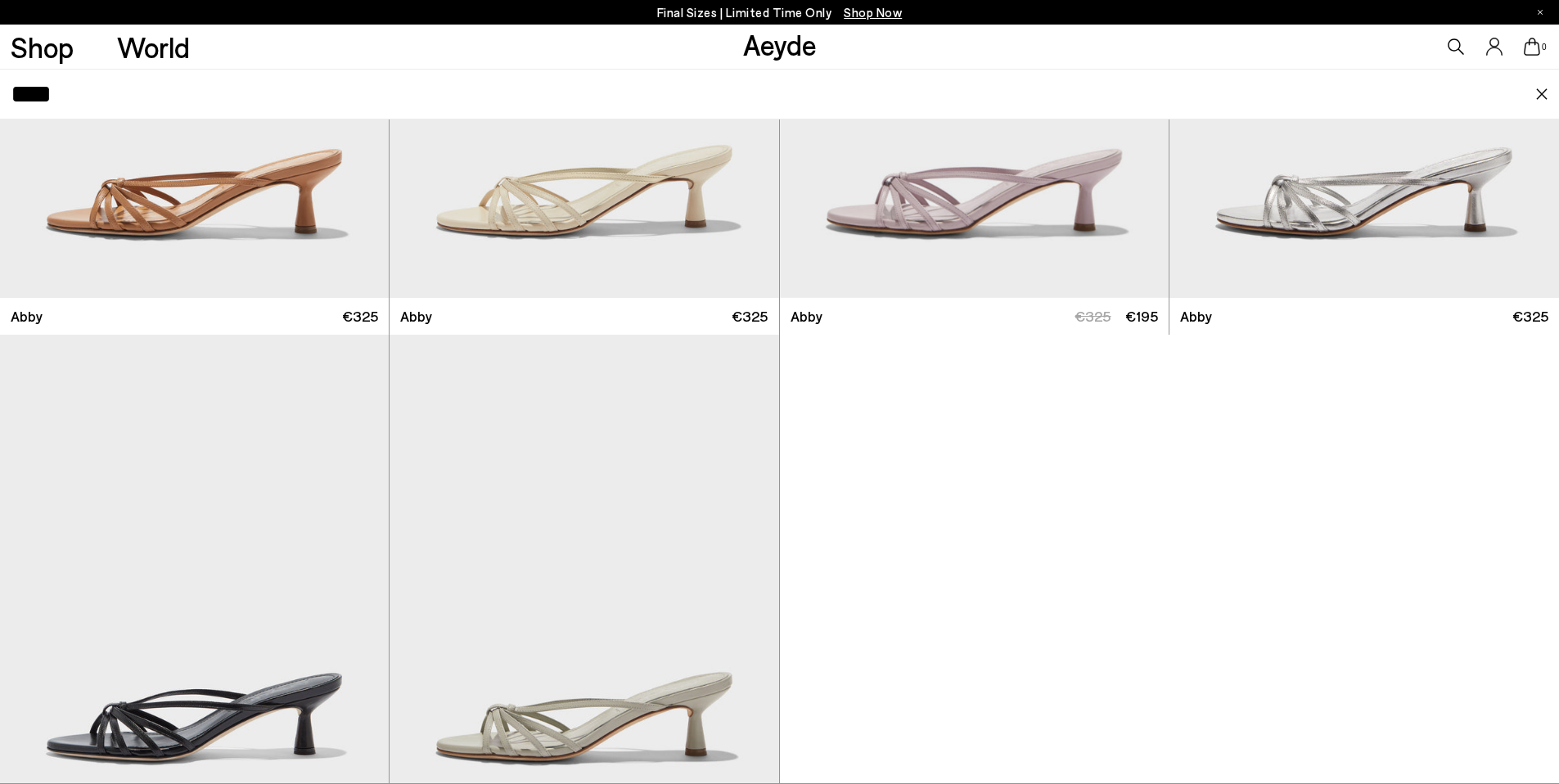 scroll, scrollTop: 501, scrollLeft: 0, axis: vertical 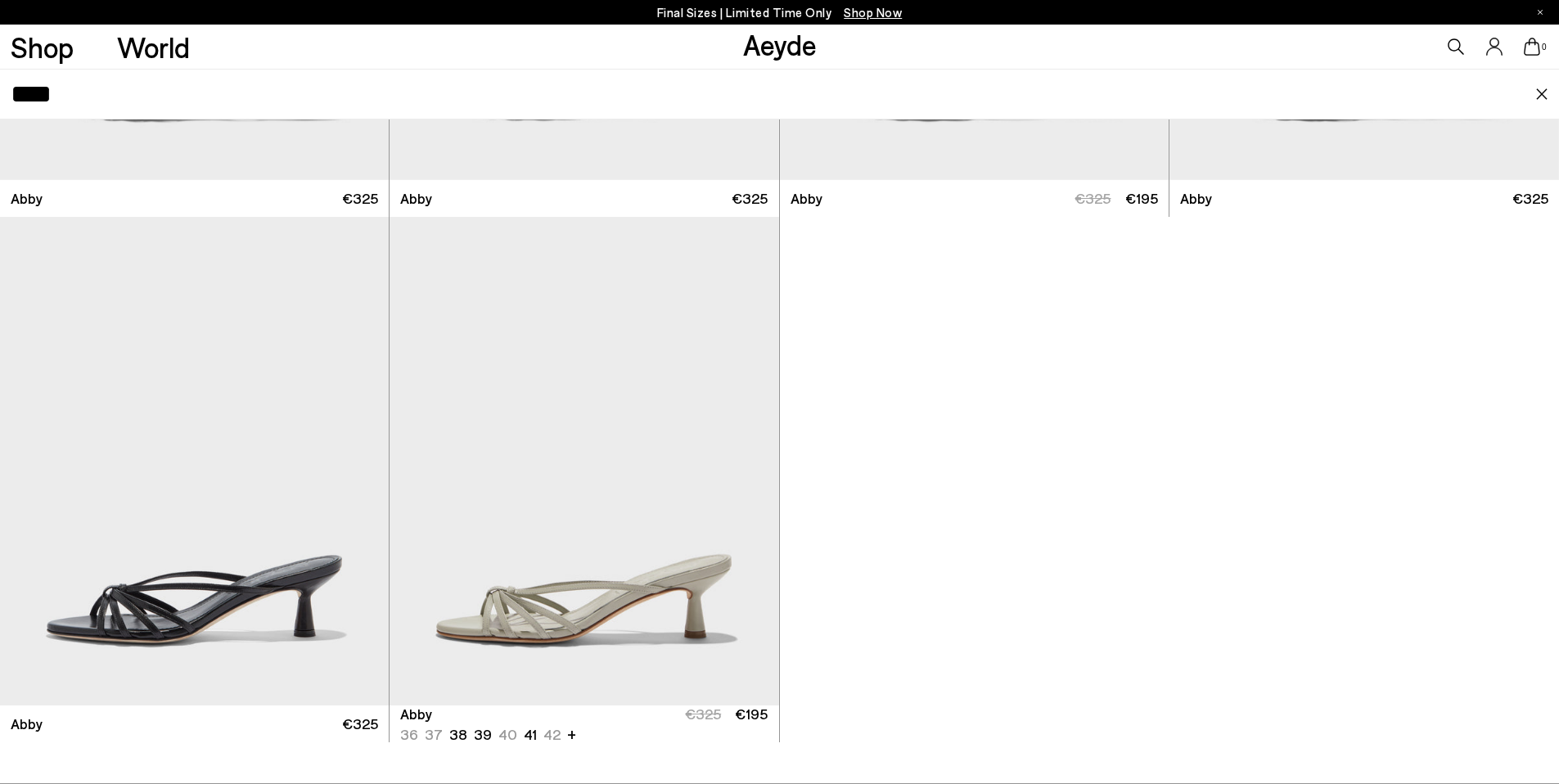 click on "****" at bounding box center [773, 94] 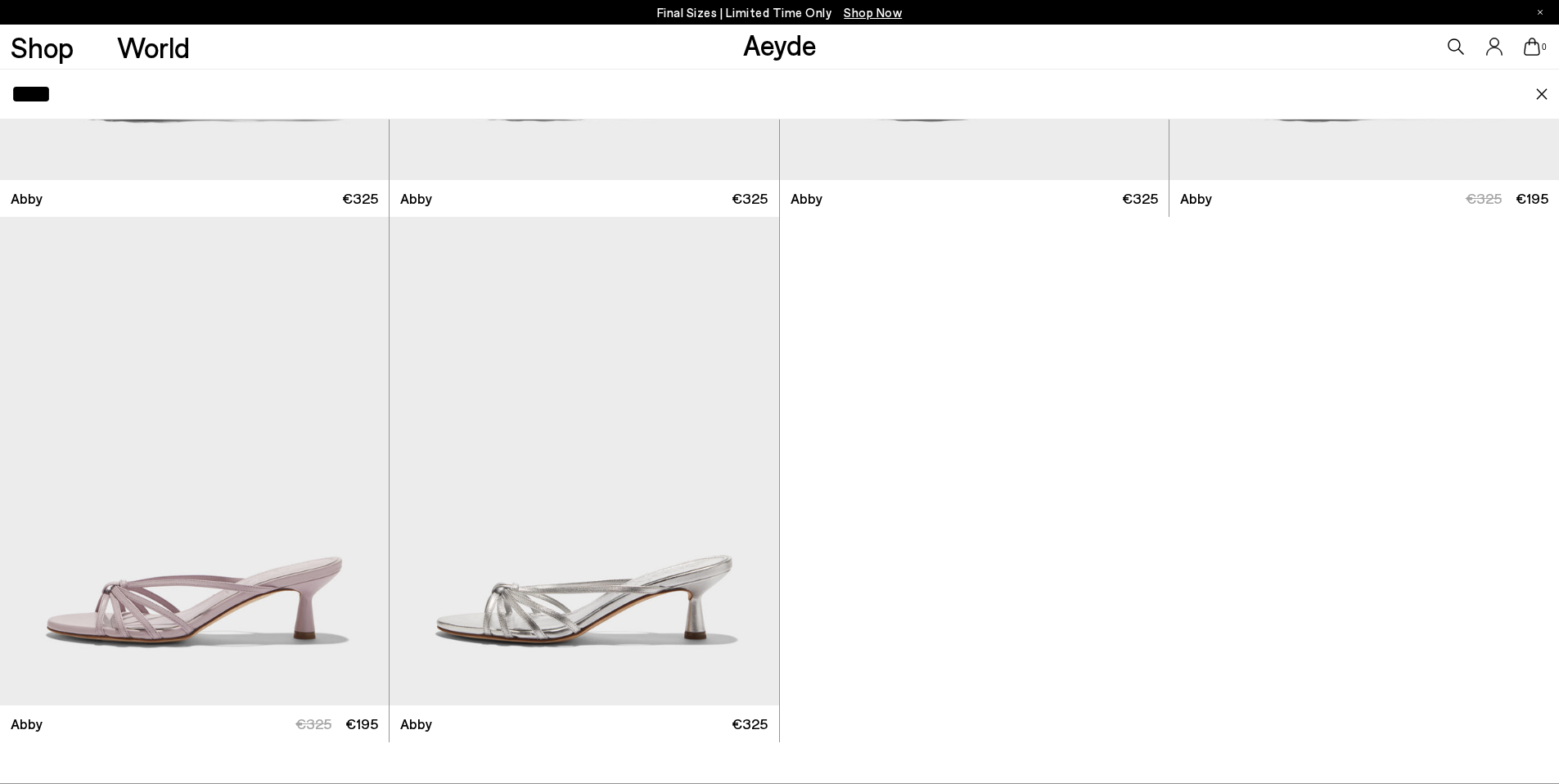 scroll, scrollTop: 0, scrollLeft: 0, axis: both 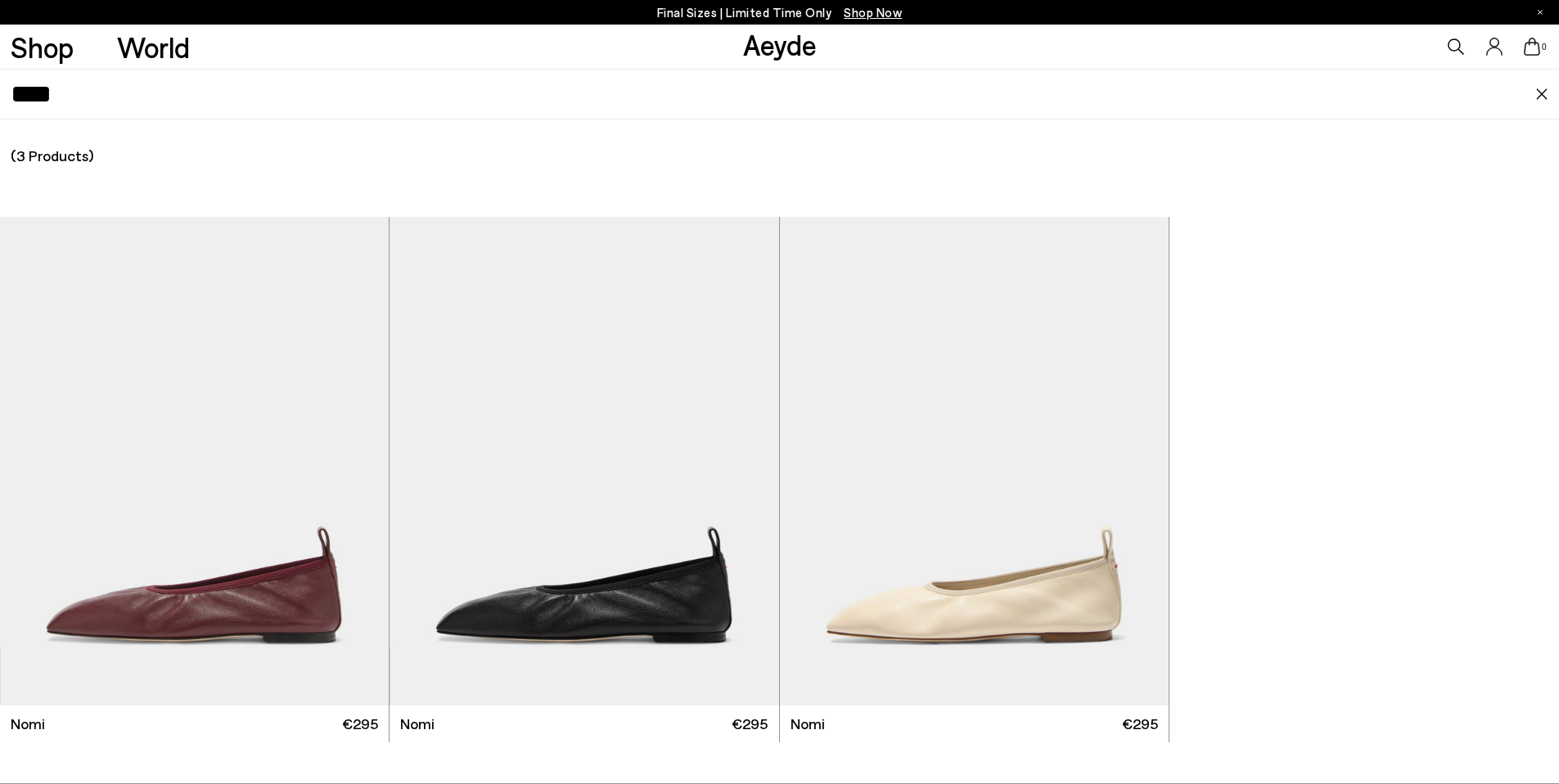 click on "****" at bounding box center (773, 94) 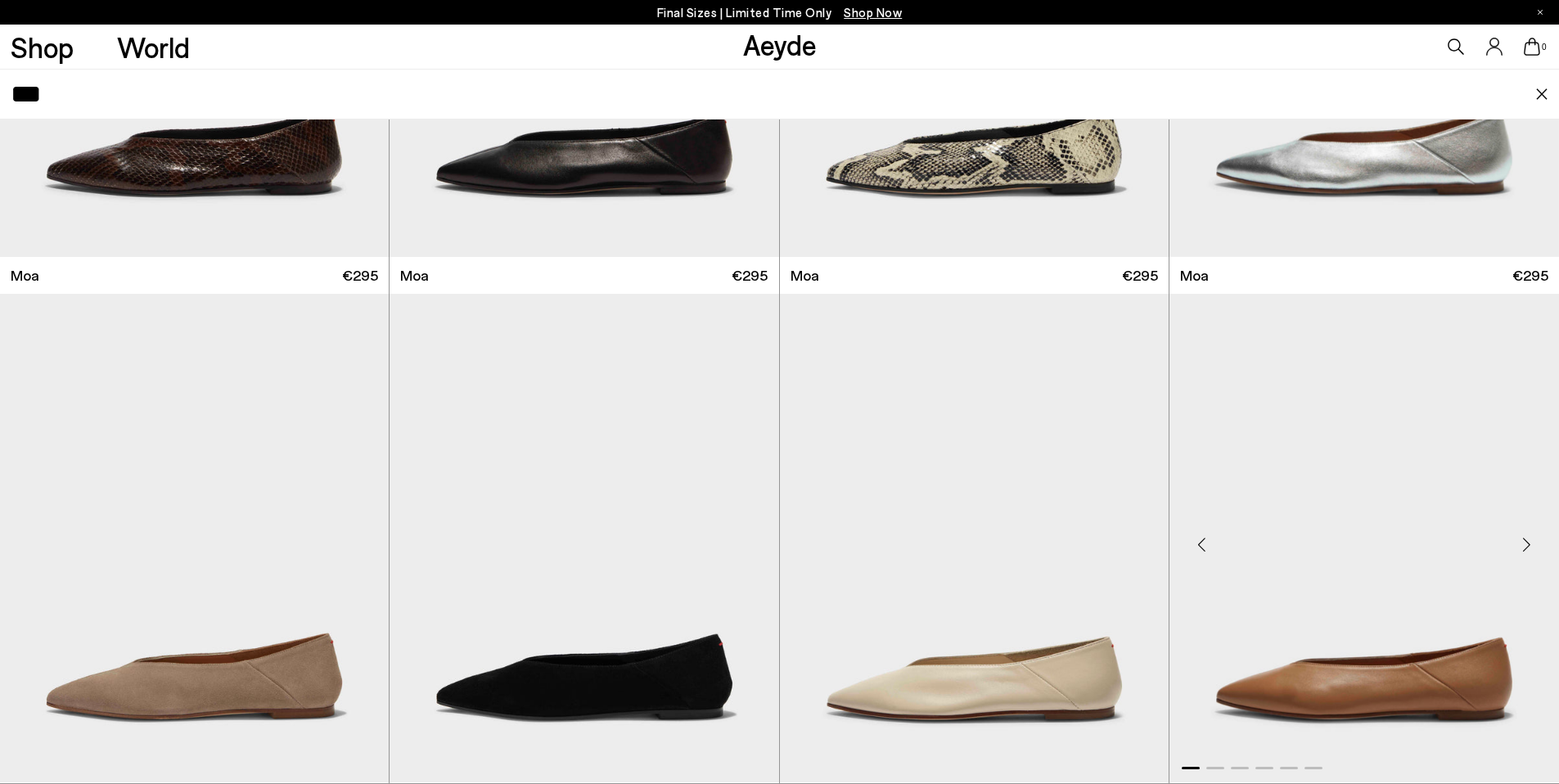 scroll, scrollTop: 501, scrollLeft: 0, axis: vertical 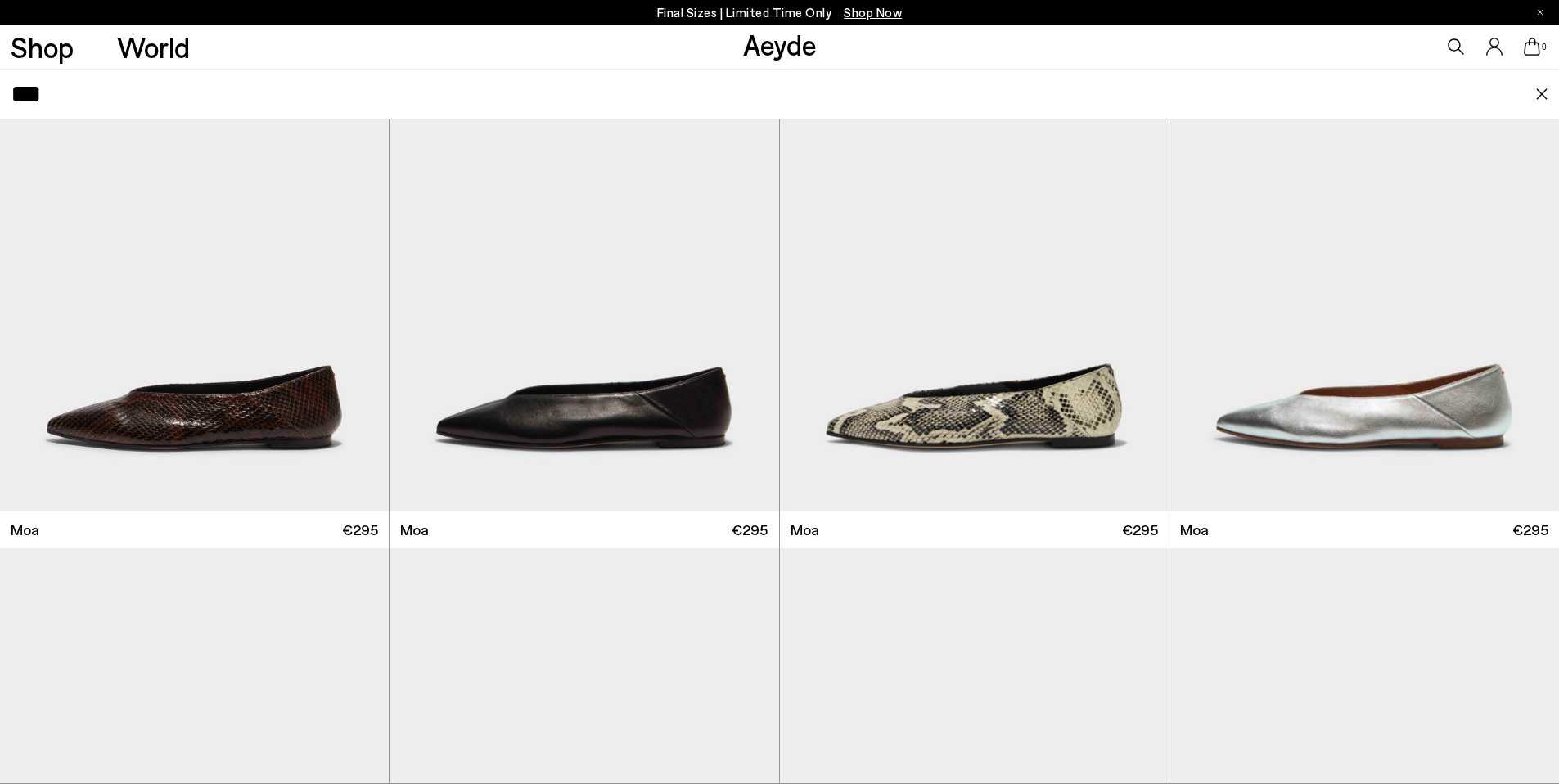 click on "***" at bounding box center (773, 94) 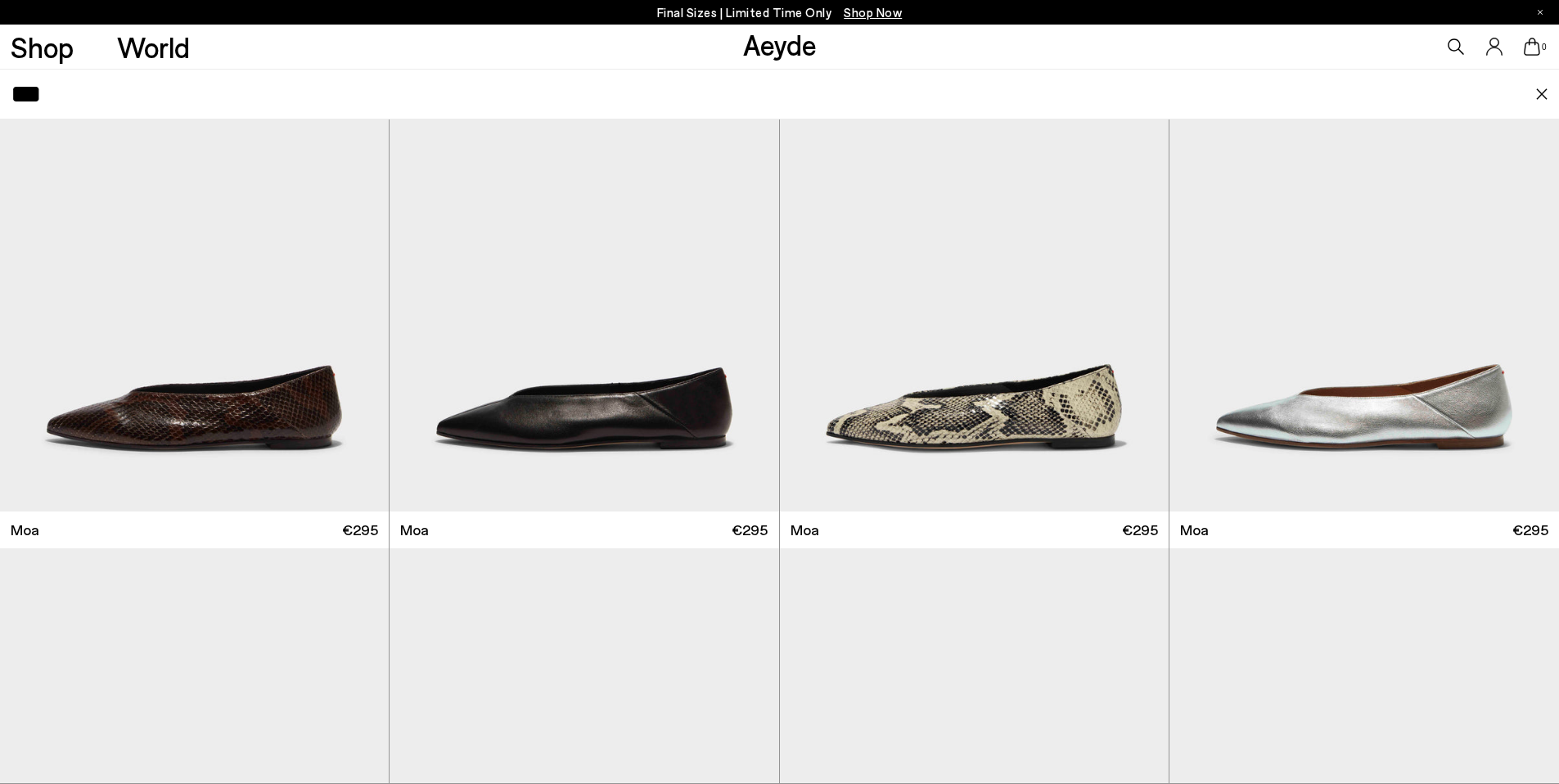 scroll, scrollTop: 0, scrollLeft: 0, axis: both 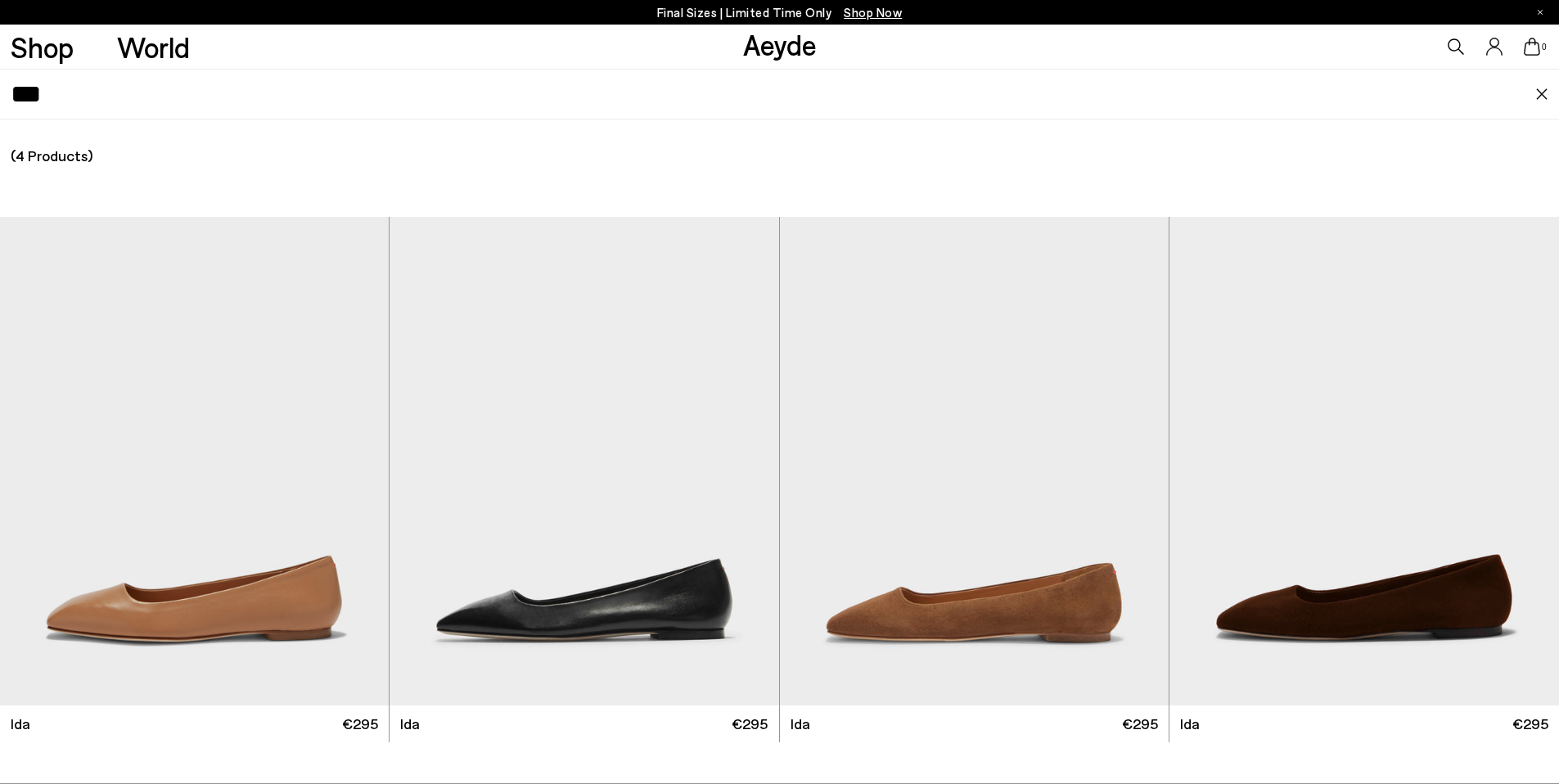 click on "***" at bounding box center [773, 94] 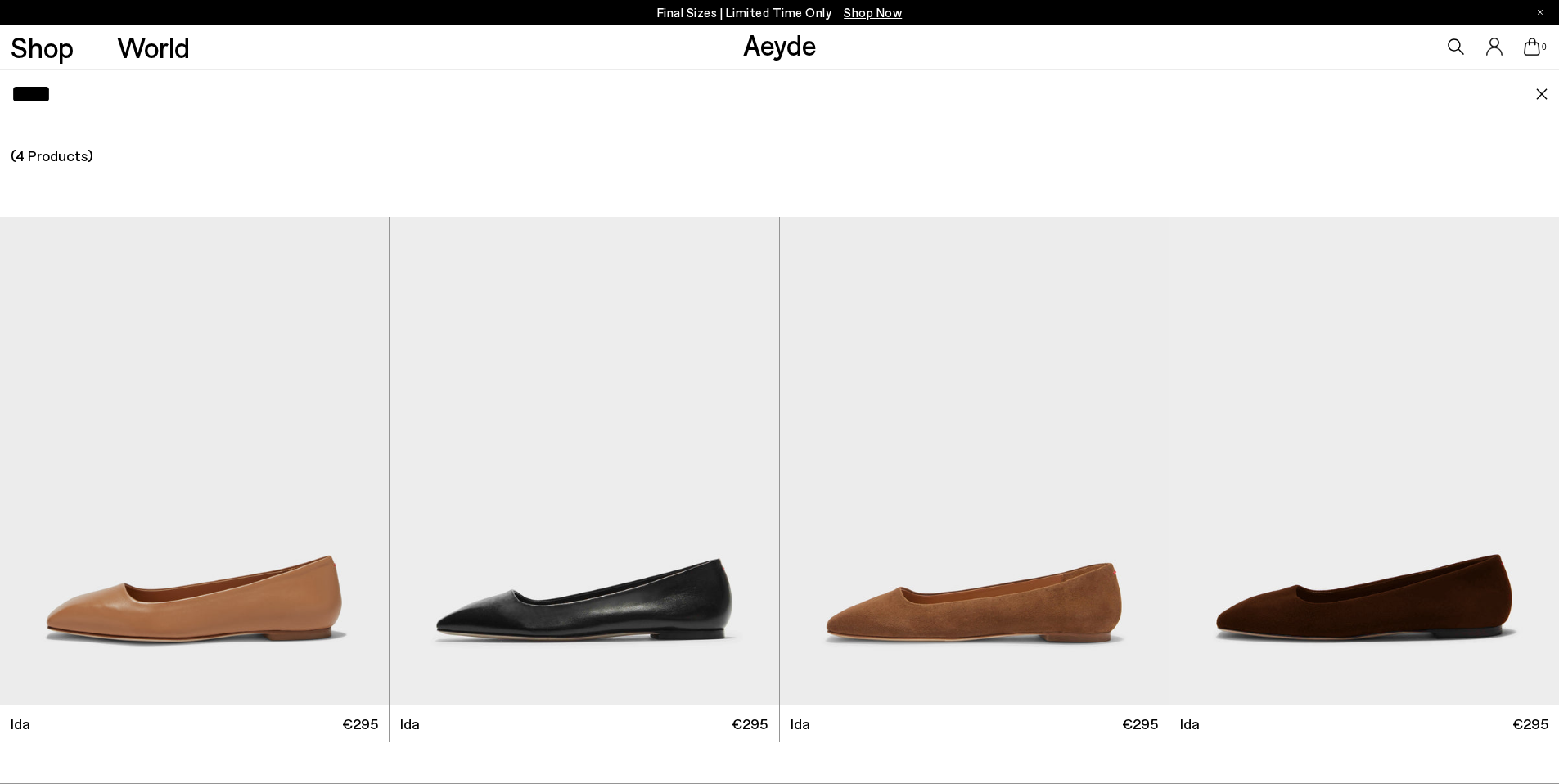 type on "*****" 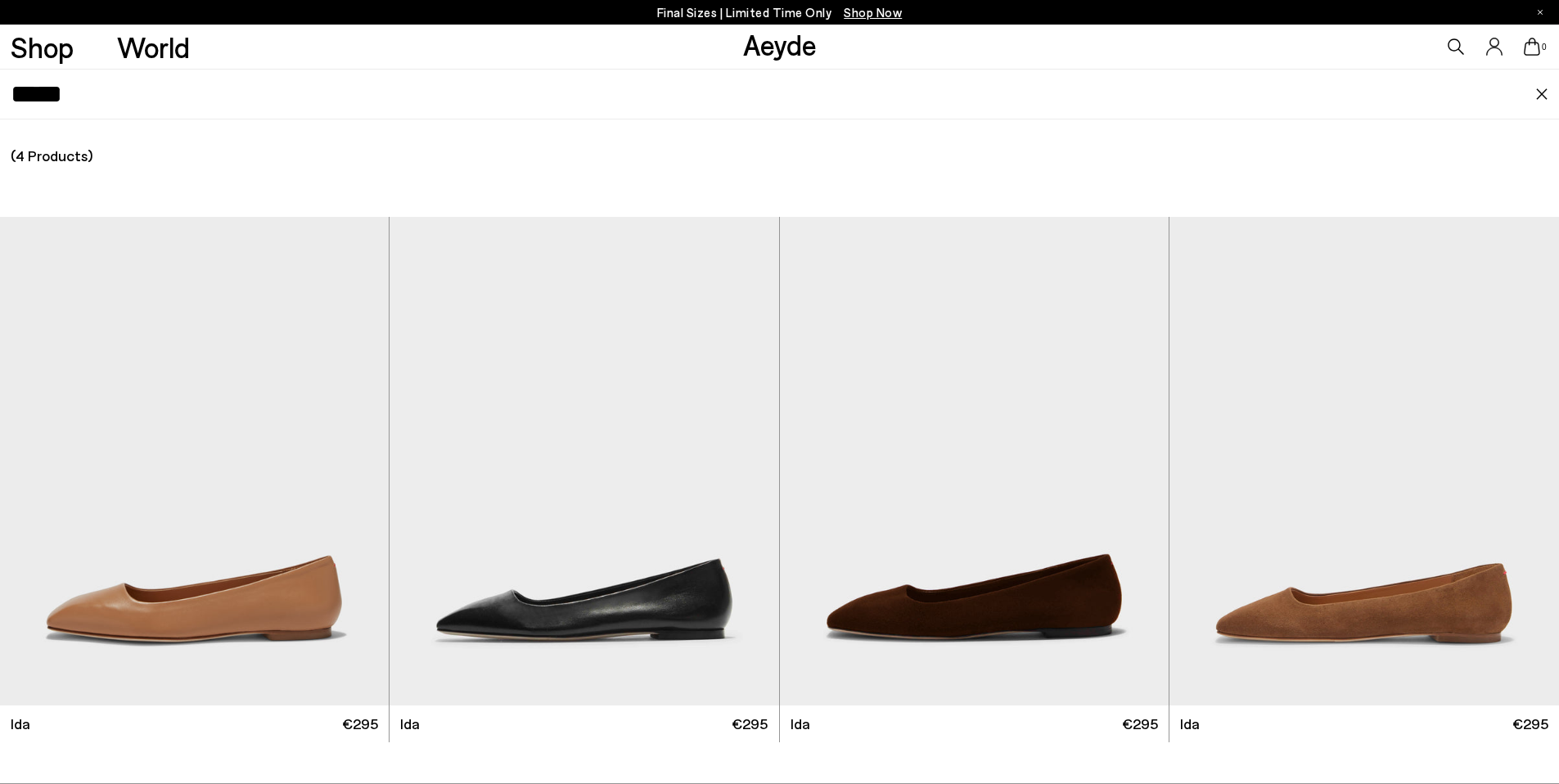 click on "*****" at bounding box center [773, 94] 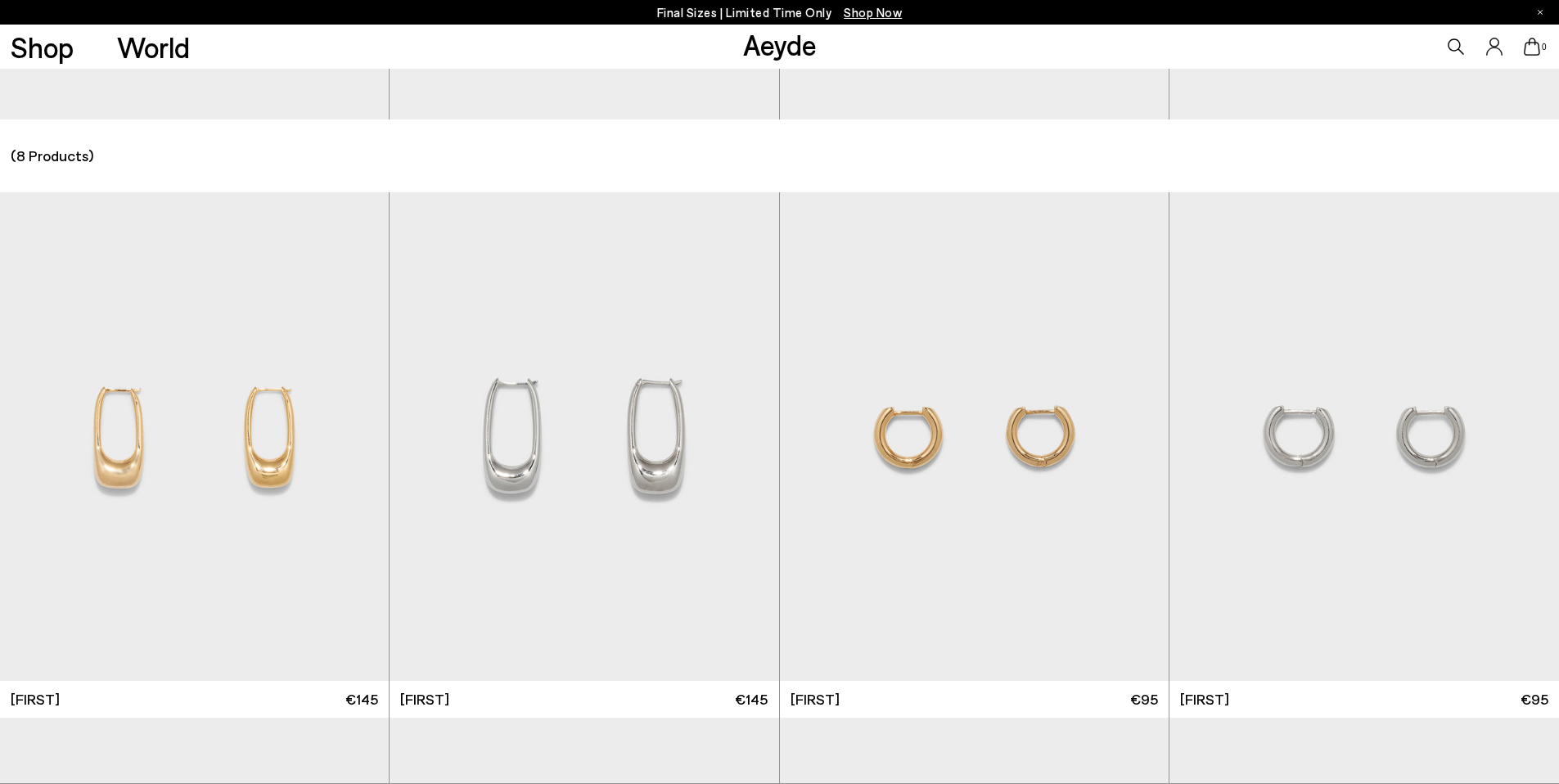 click 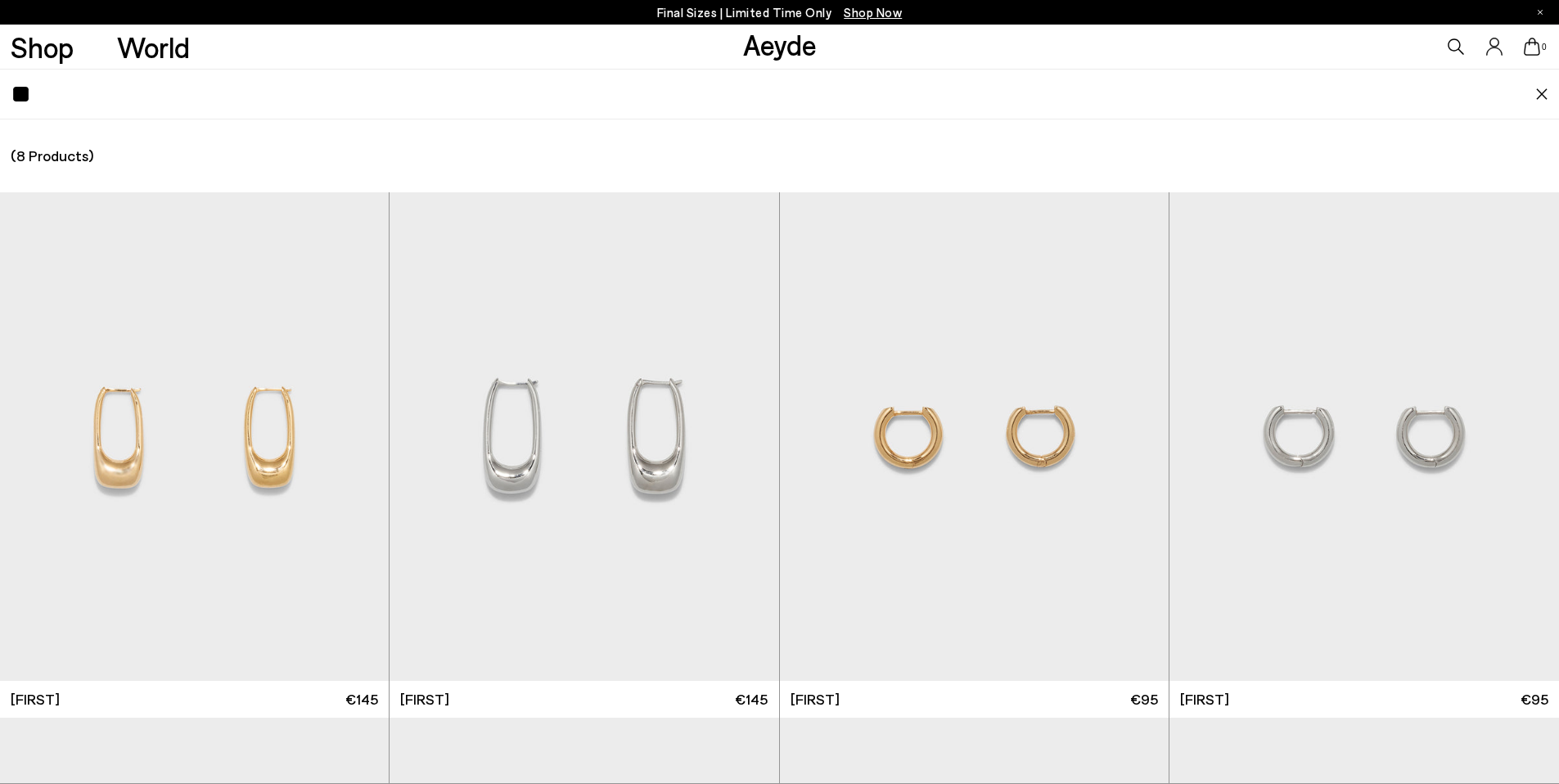 type on "*" 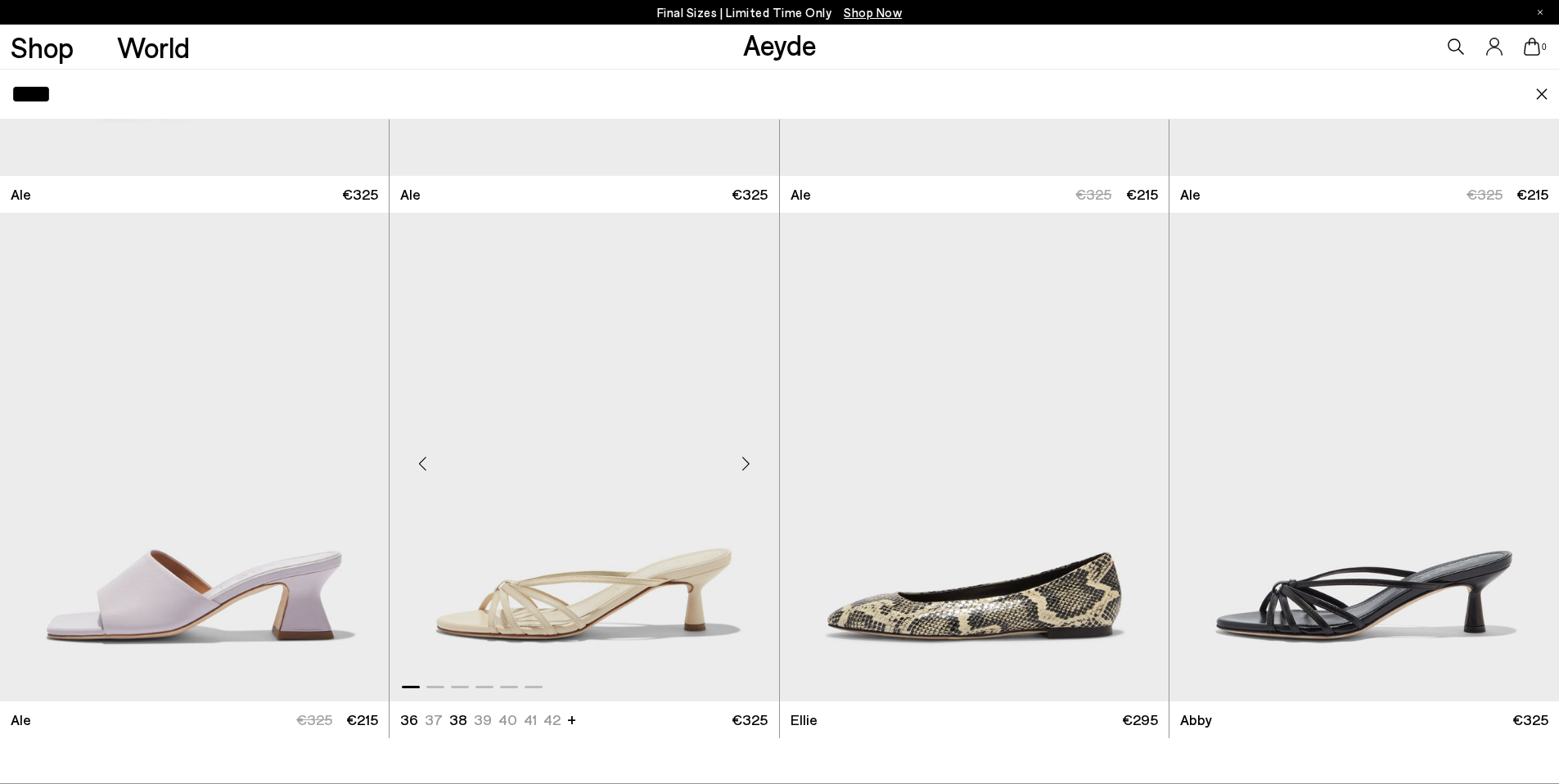 scroll, scrollTop: 561, scrollLeft: 0, axis: vertical 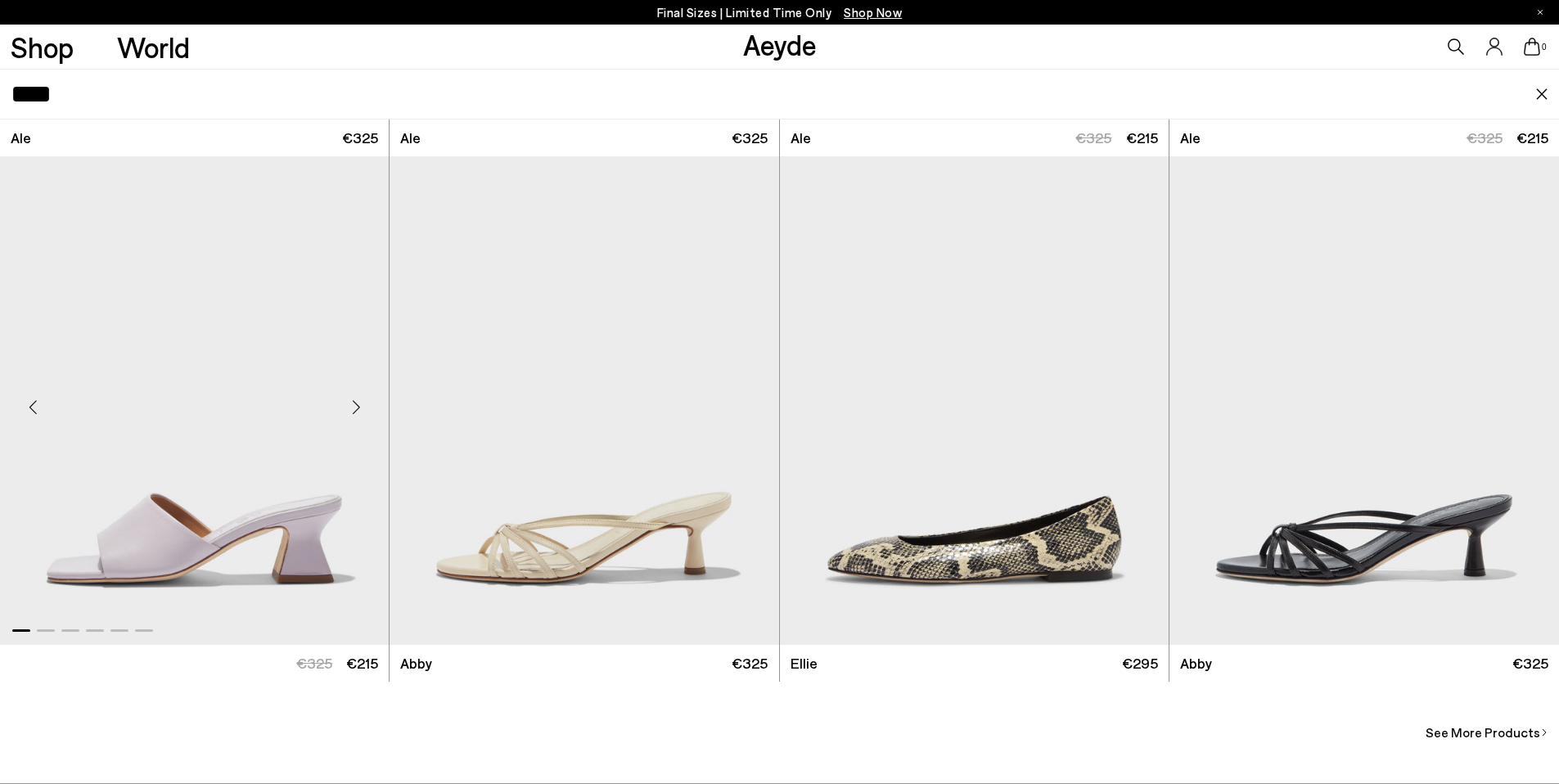 type on "****" 